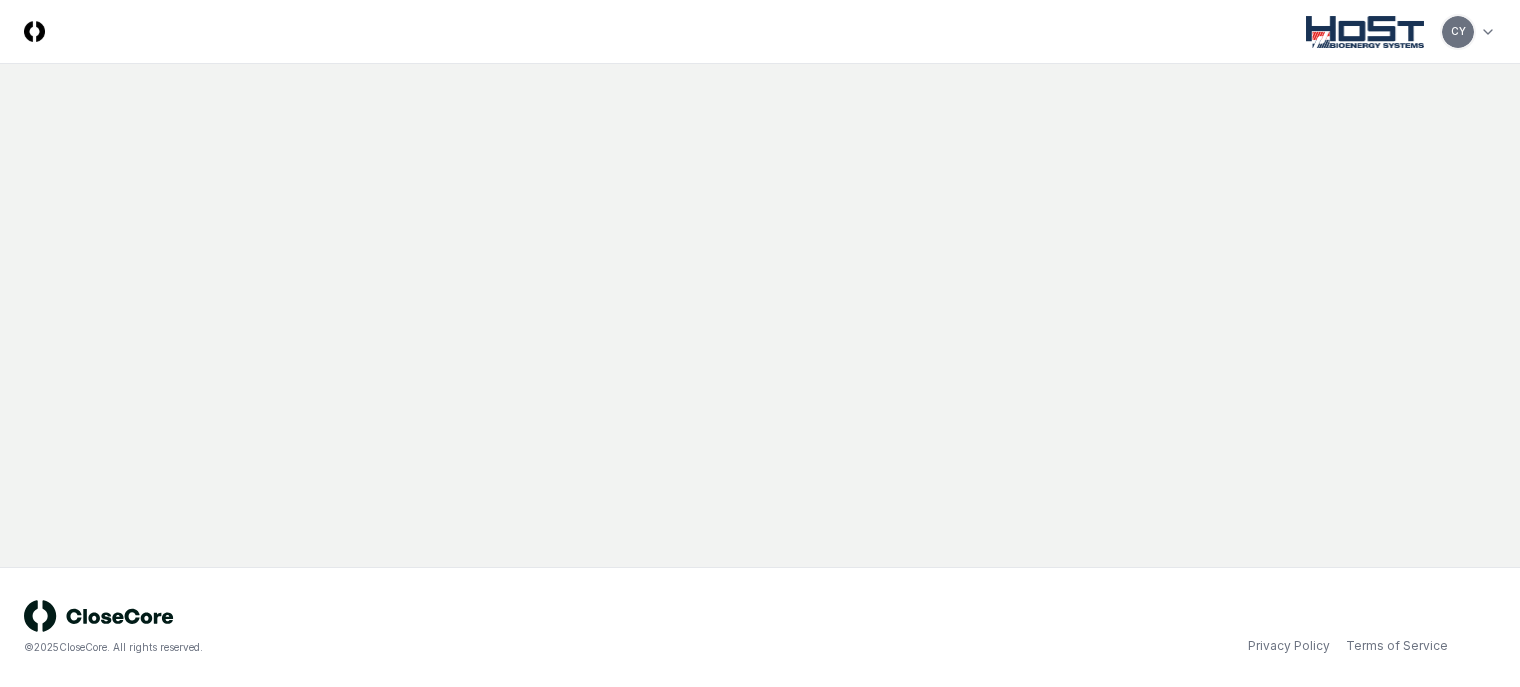 scroll, scrollTop: 0, scrollLeft: 0, axis: both 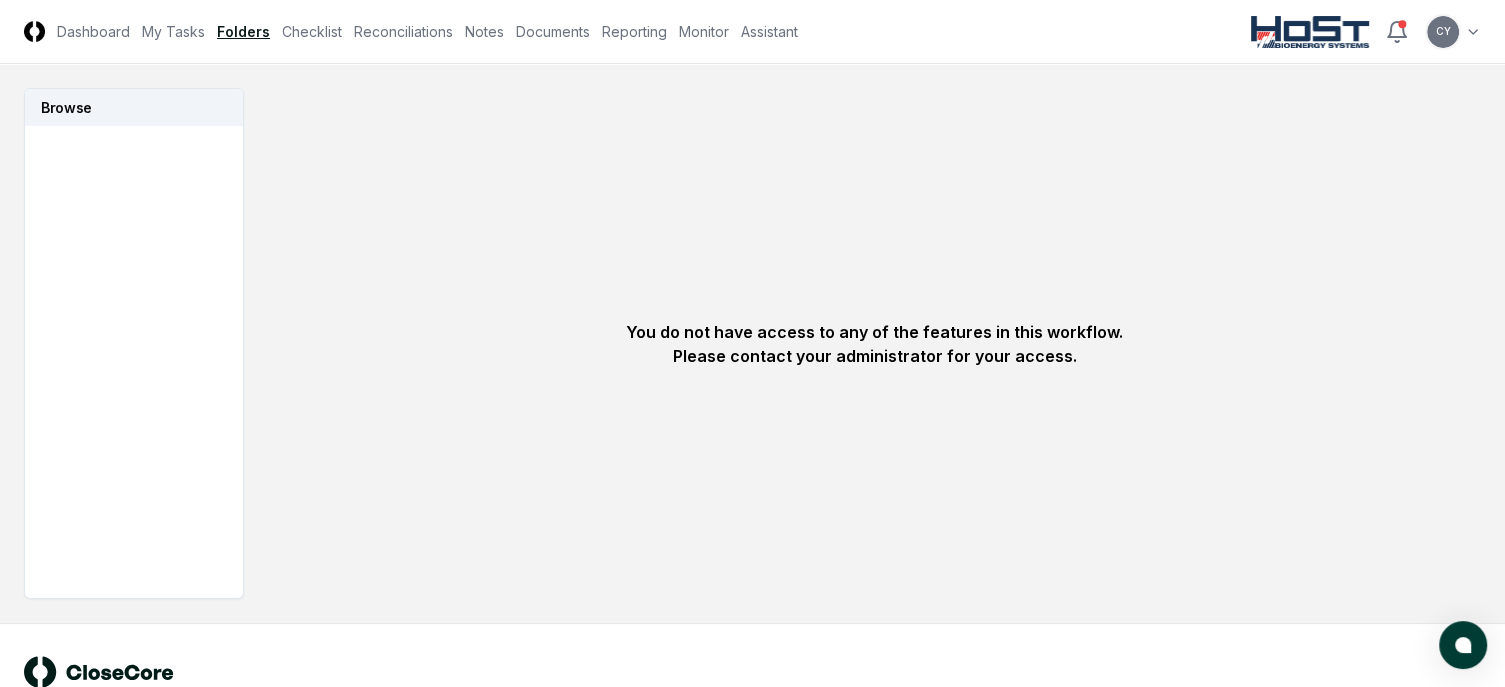 click on "CloseCore Dashboard My Tasks Folders Checklist Reconciliations Notes Documents Reporting Monitor Assistant Toggle navigation menu   CY Toggle user menu Browse Change Folder You do not have access to any of the features in this workflow. Please contact your administrator for your access. ©  2025  CloseCore. All rights reserved. Privacy Policy Terms of Service" at bounding box center (752, 371) 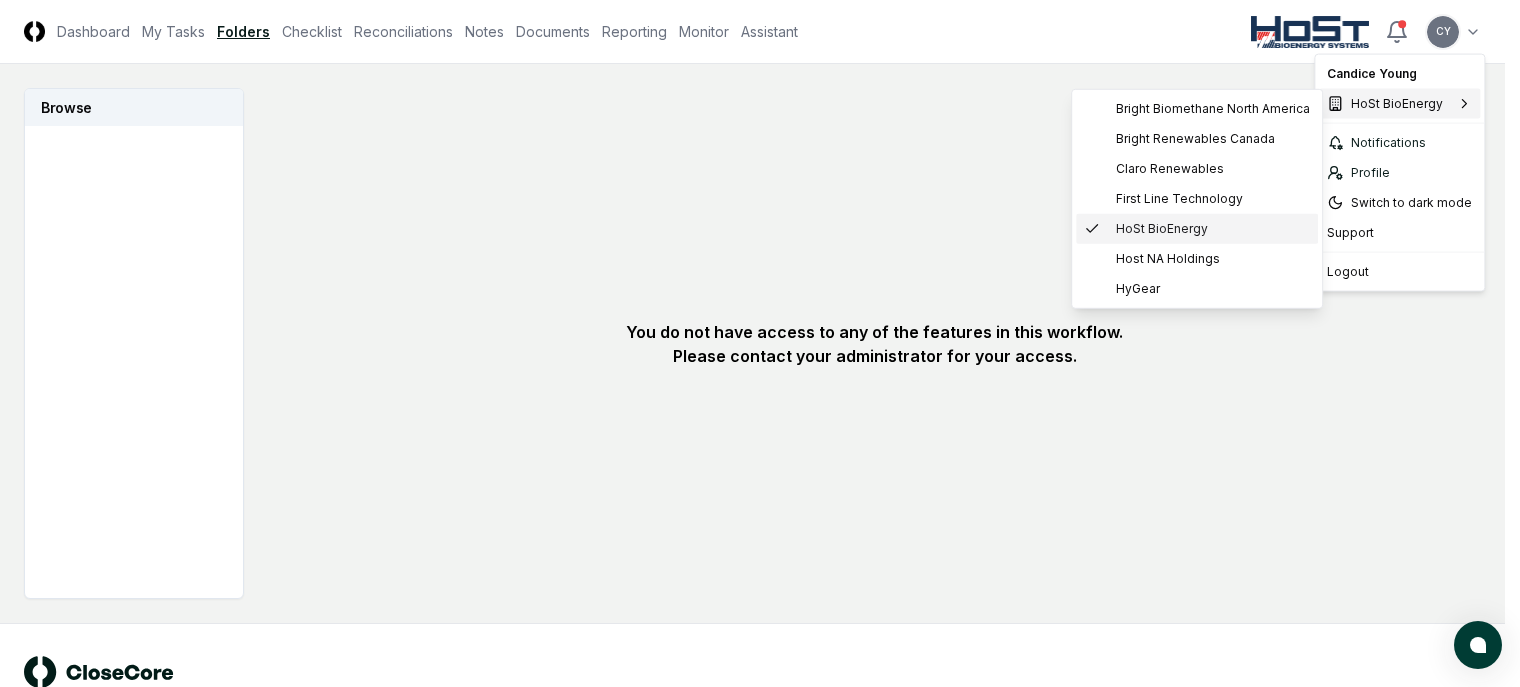 click on "HoSt BioEnergy" at bounding box center (1162, 229) 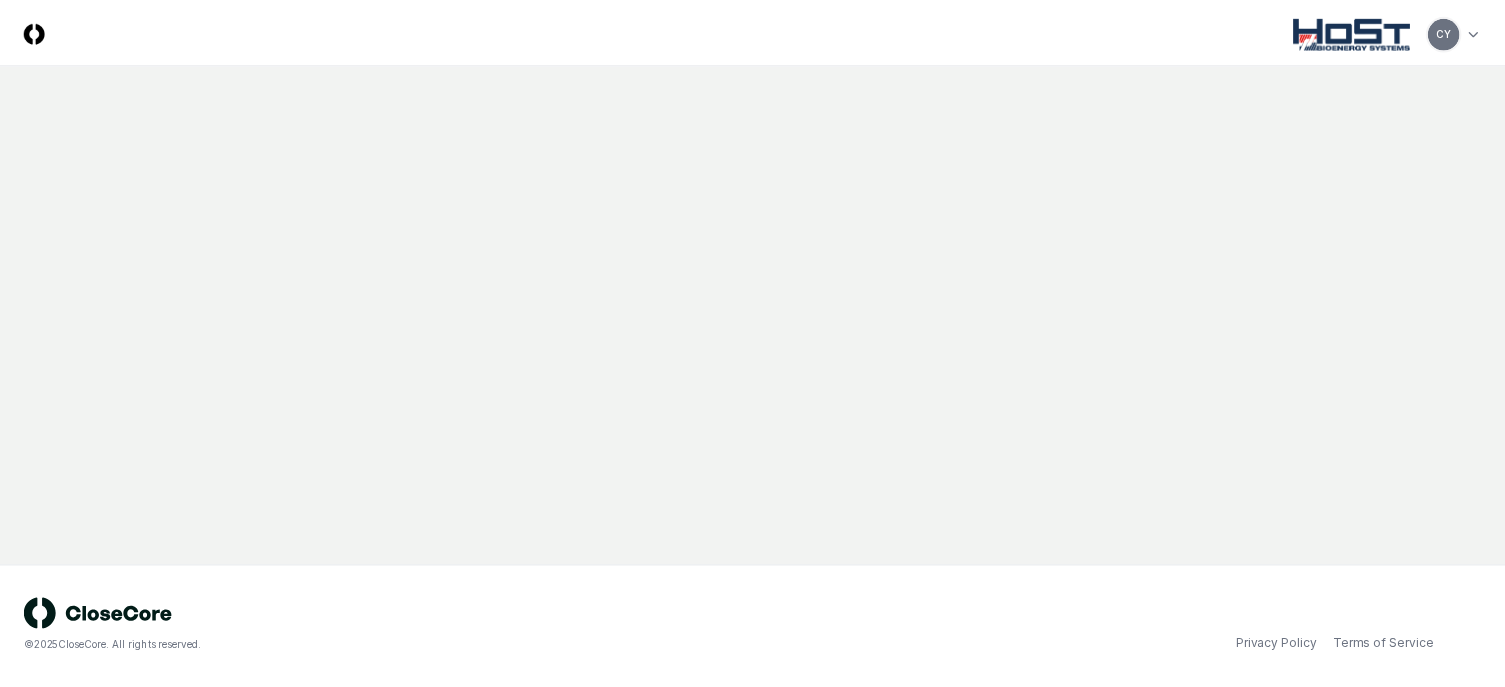 scroll, scrollTop: 0, scrollLeft: 0, axis: both 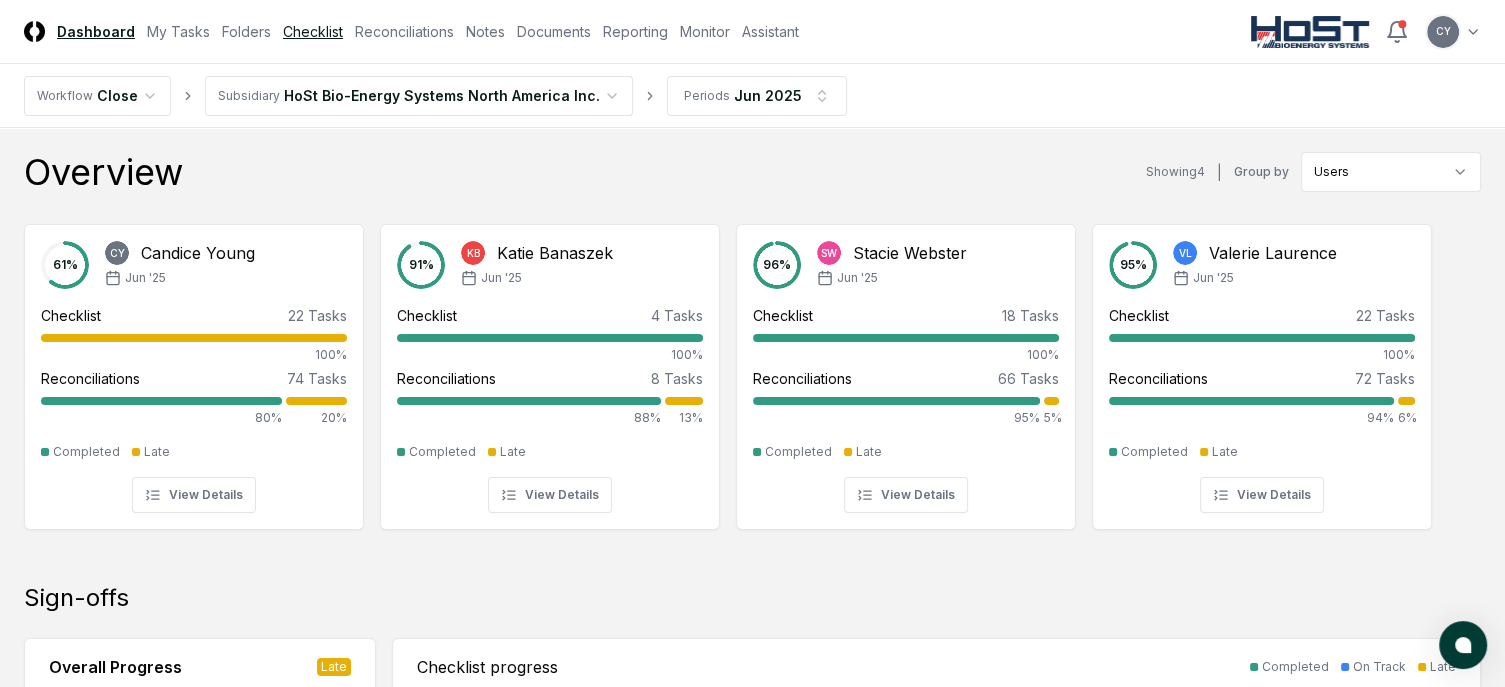 click on "Checklist" at bounding box center (313, 31) 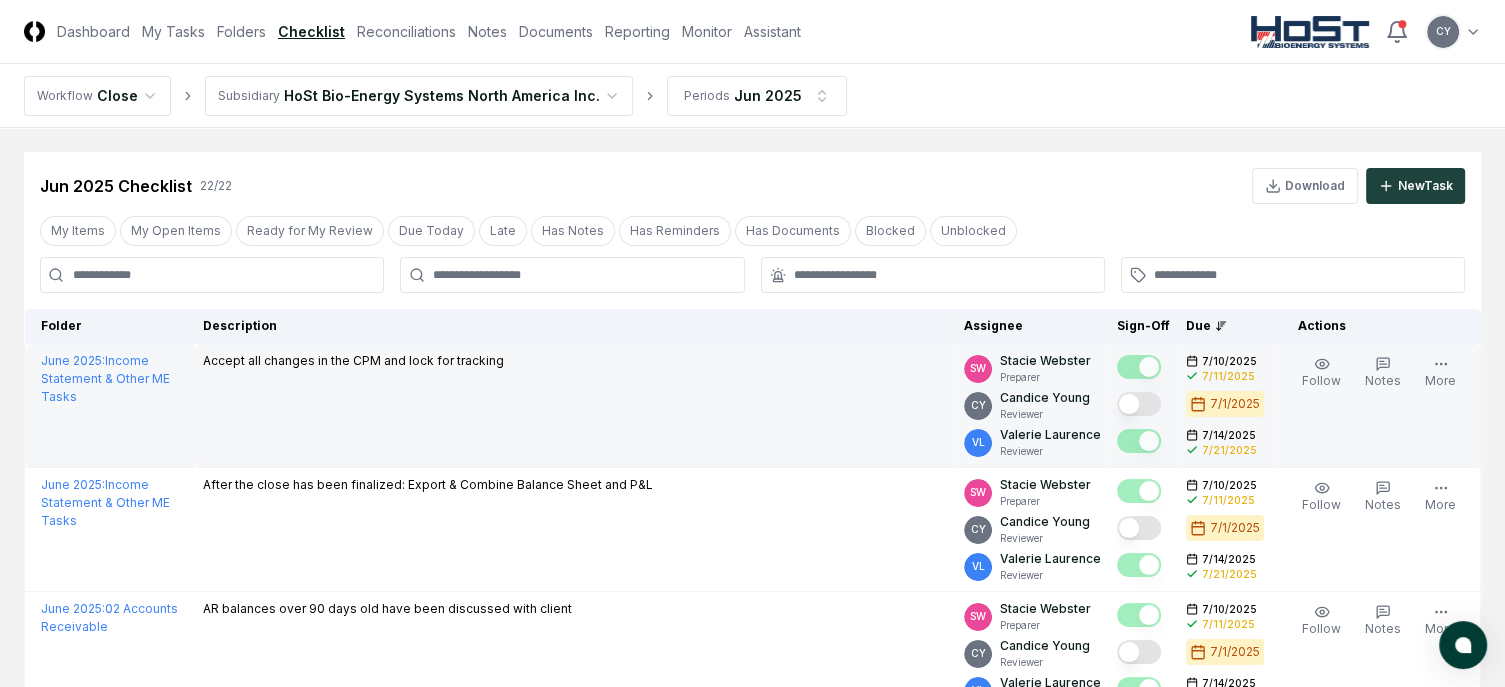 drag, startPoint x: 1148, startPoint y: 400, endPoint x: 1136, endPoint y: 407, distance: 13.892444 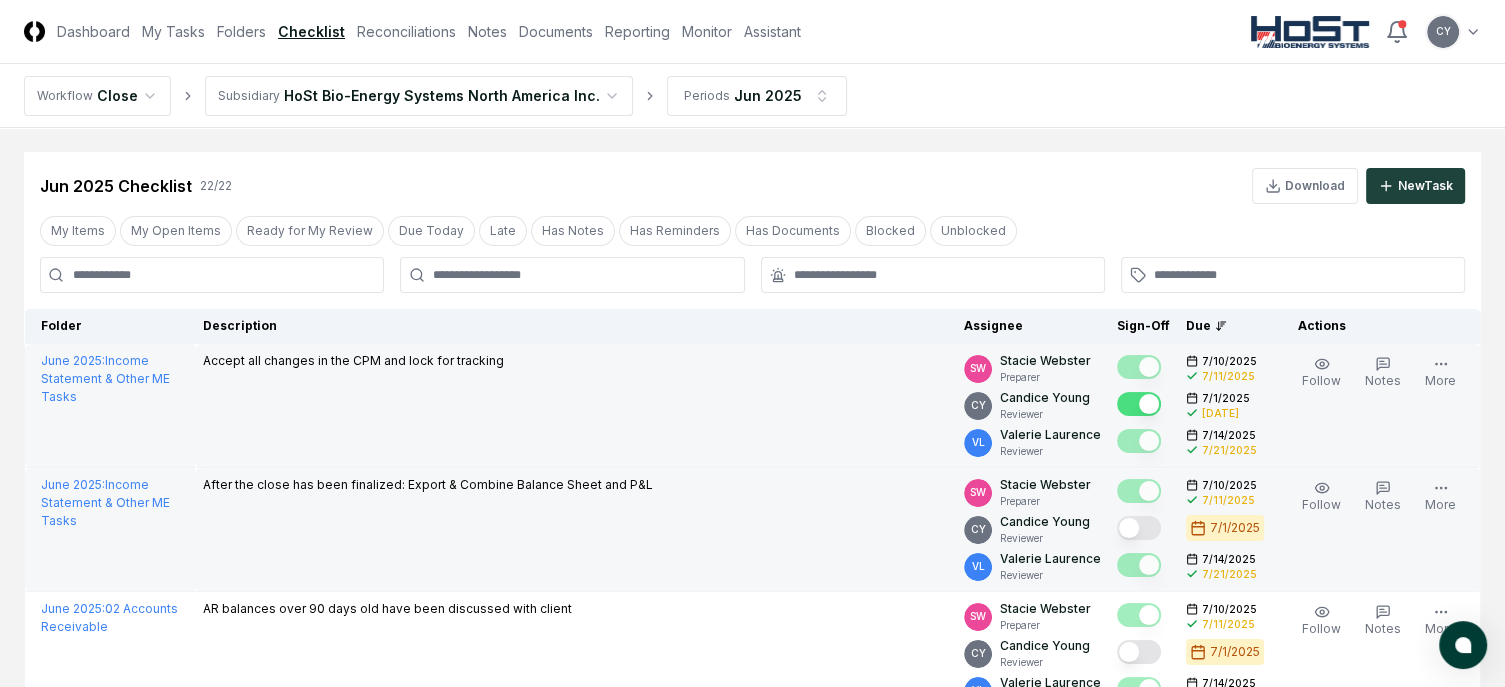 click at bounding box center (1139, 528) 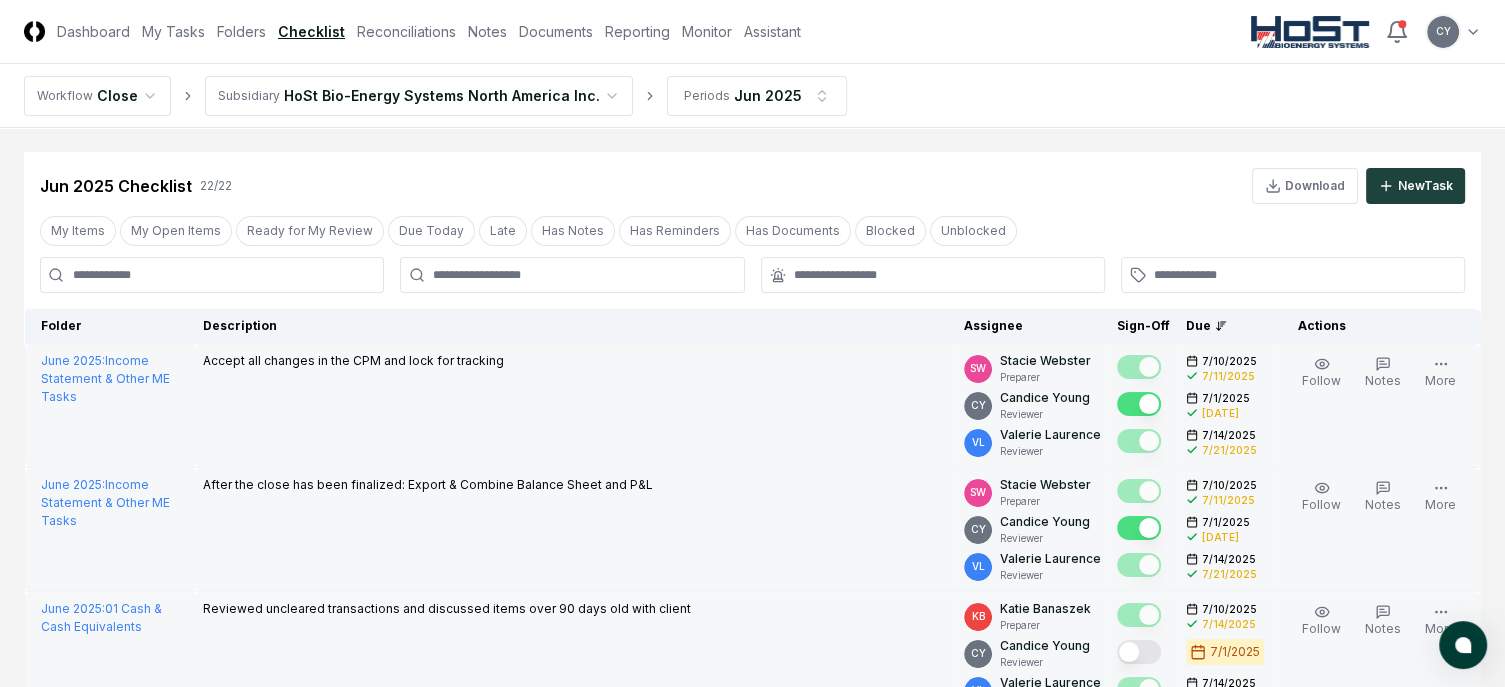 click at bounding box center (1139, 652) 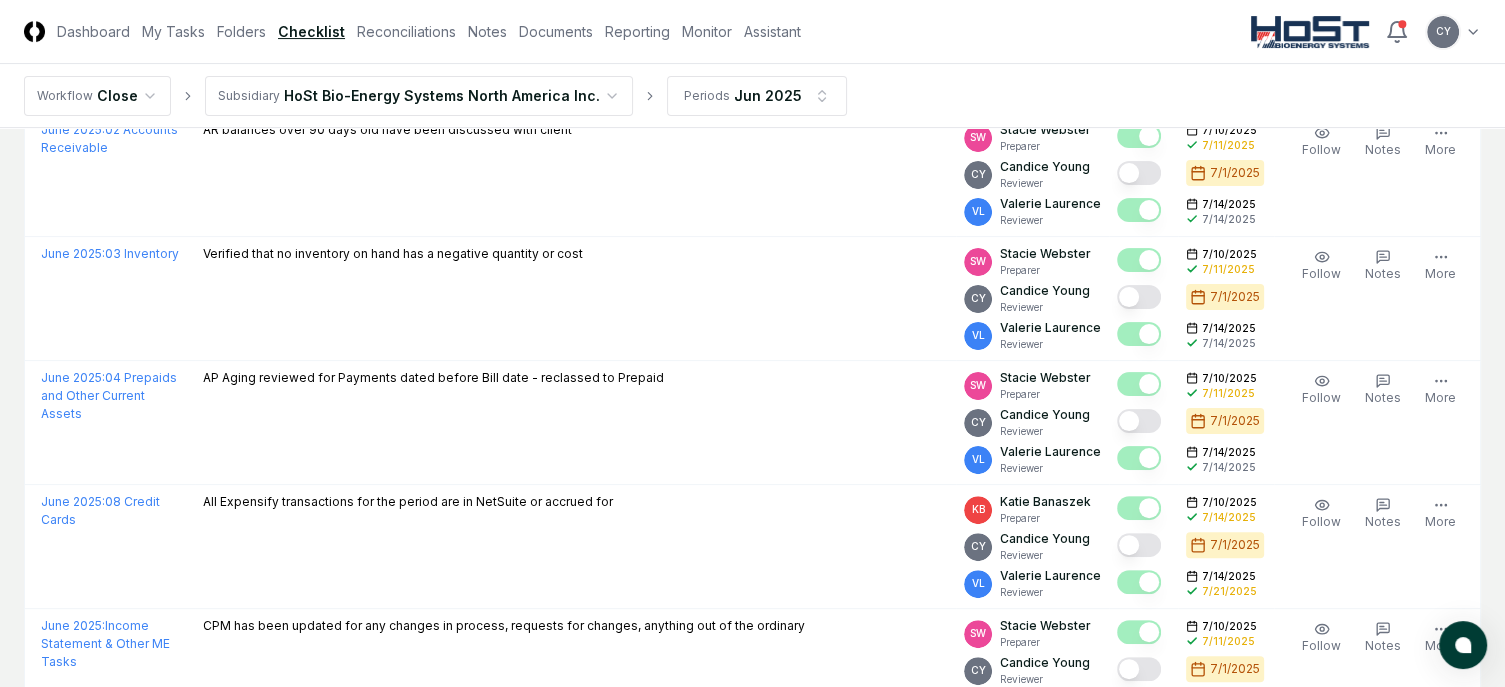 scroll, scrollTop: 483, scrollLeft: 0, axis: vertical 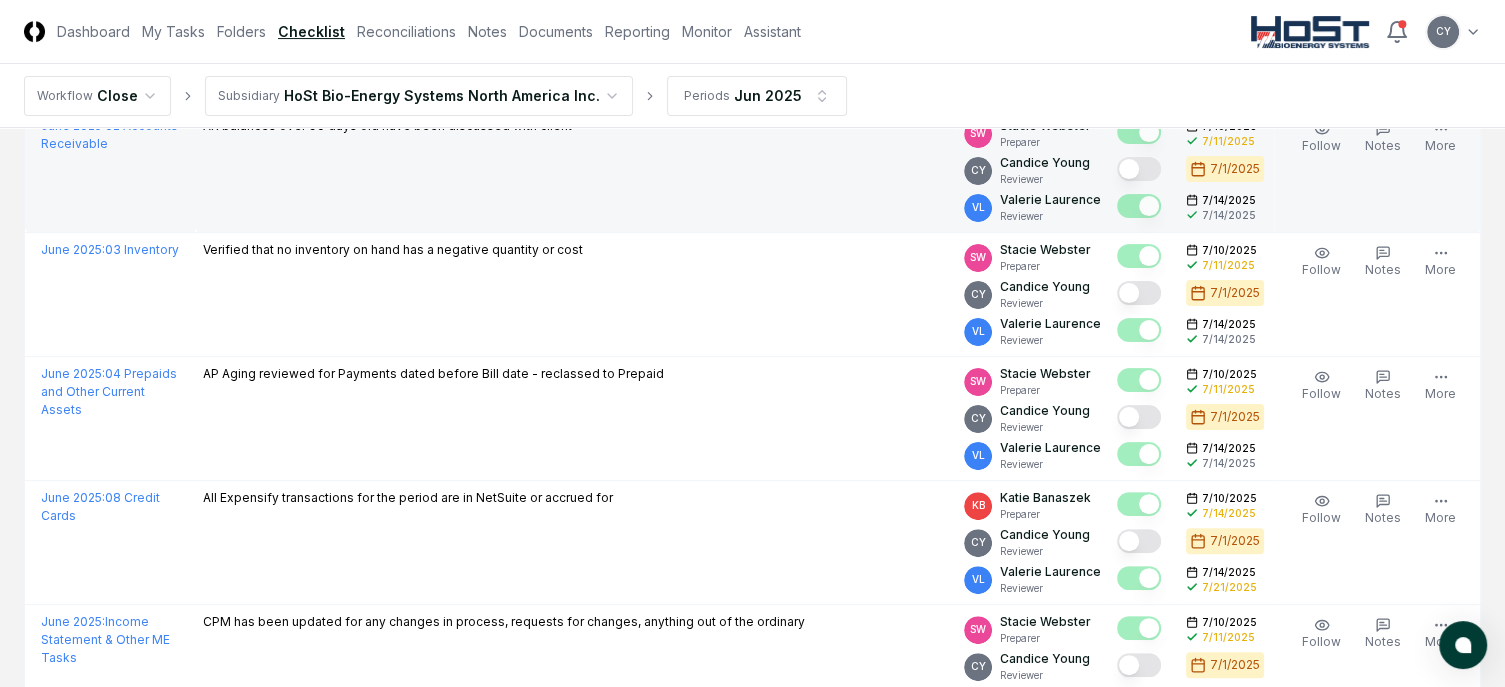 click at bounding box center [1139, 169] 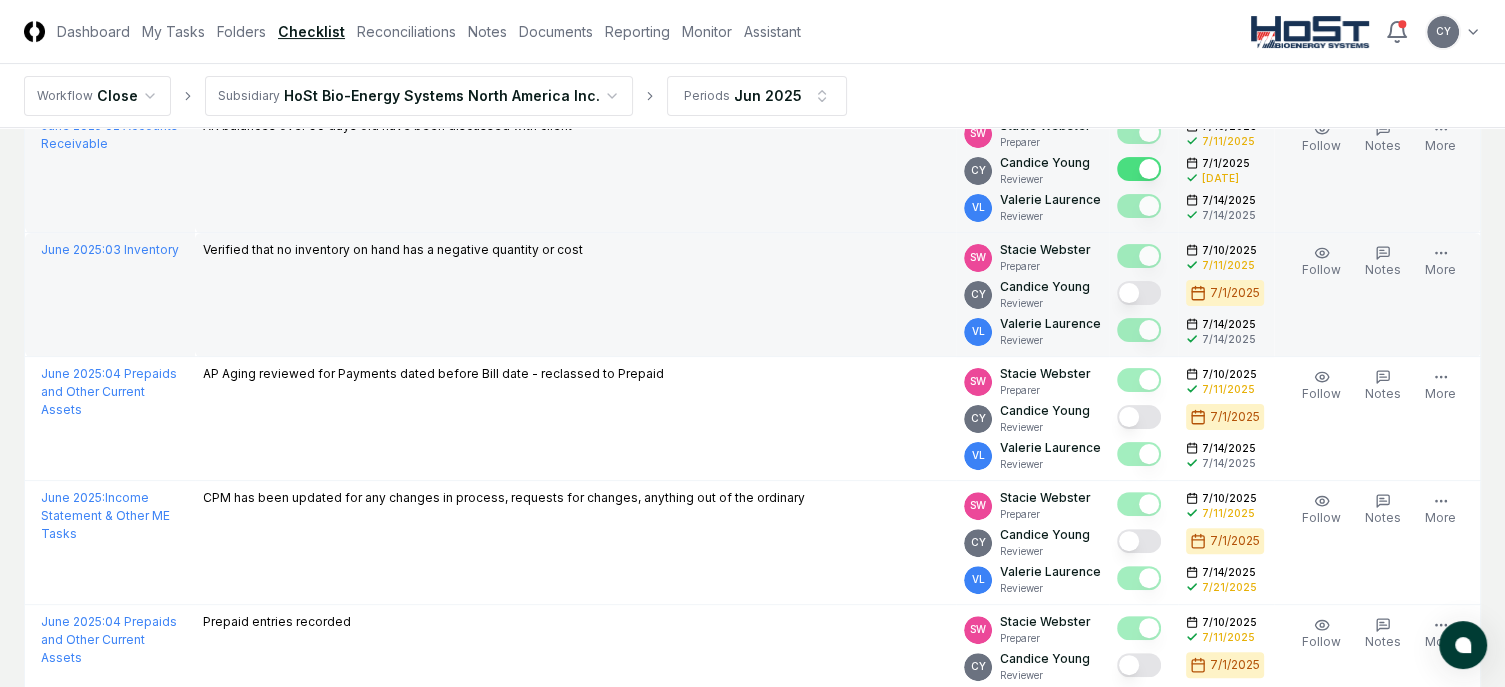 click at bounding box center [1139, 293] 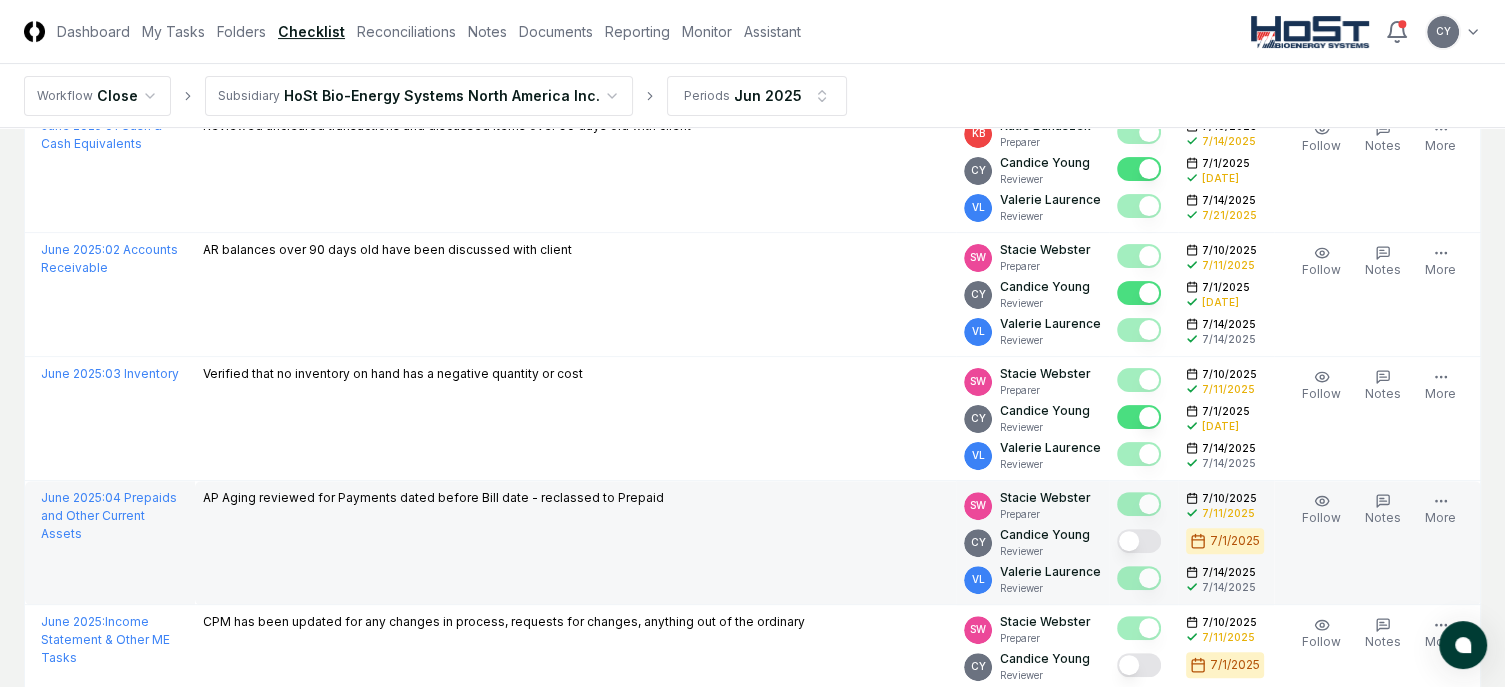 click at bounding box center (1139, 541) 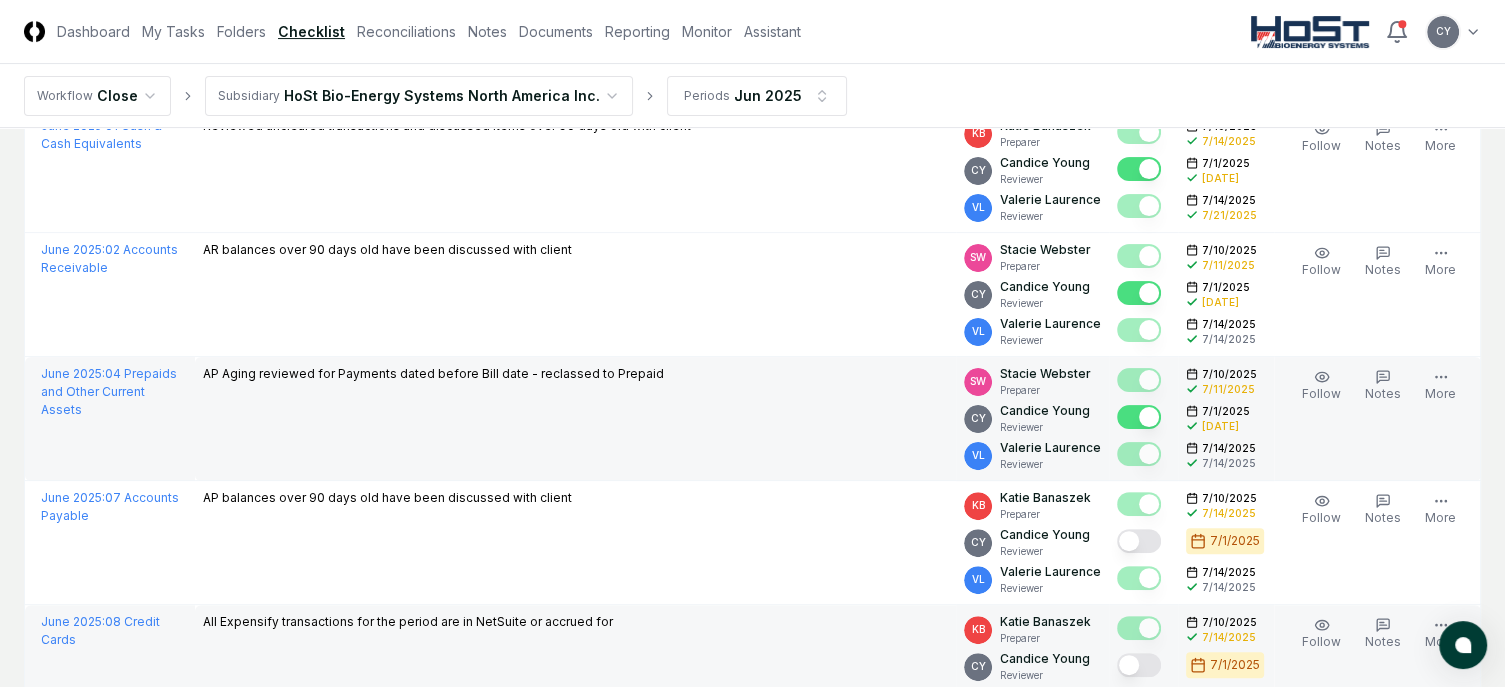 click at bounding box center [1139, 665] 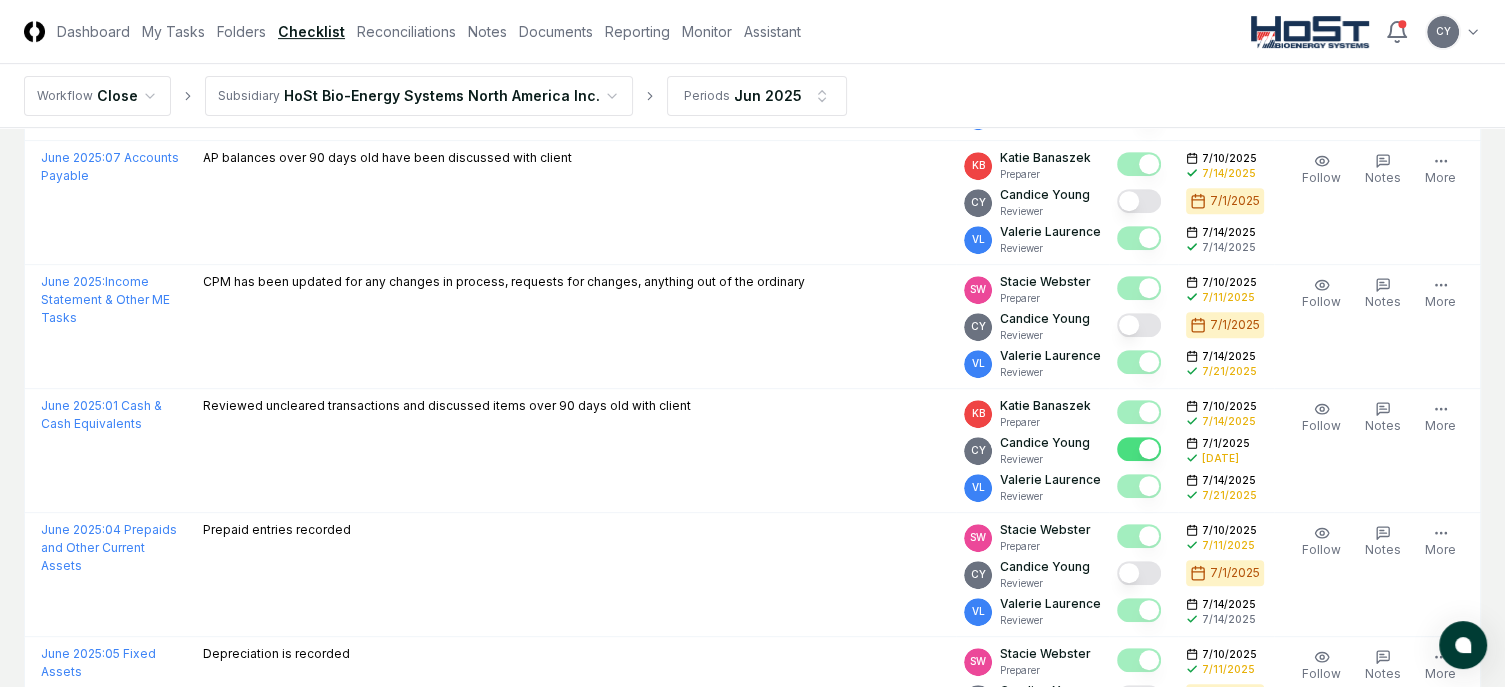 scroll, scrollTop: 835, scrollLeft: 0, axis: vertical 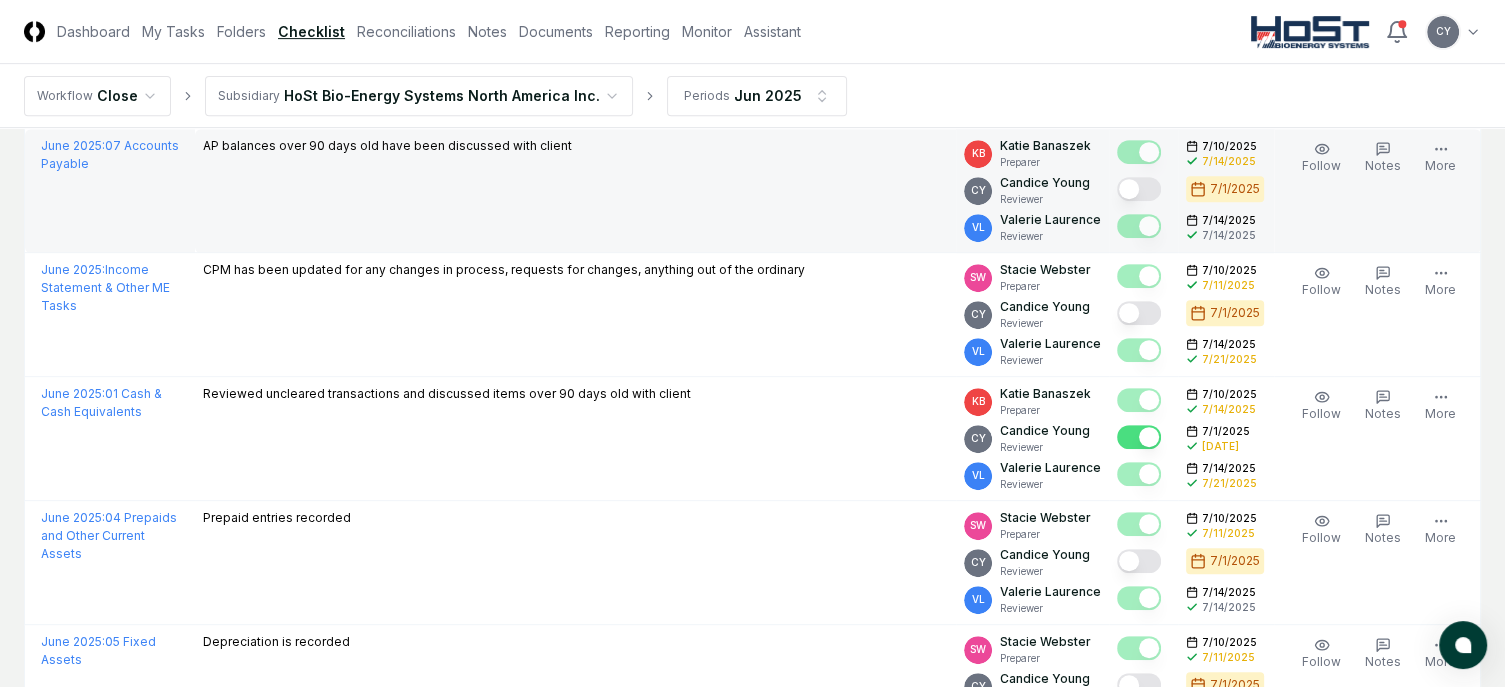 click at bounding box center [1139, 189] 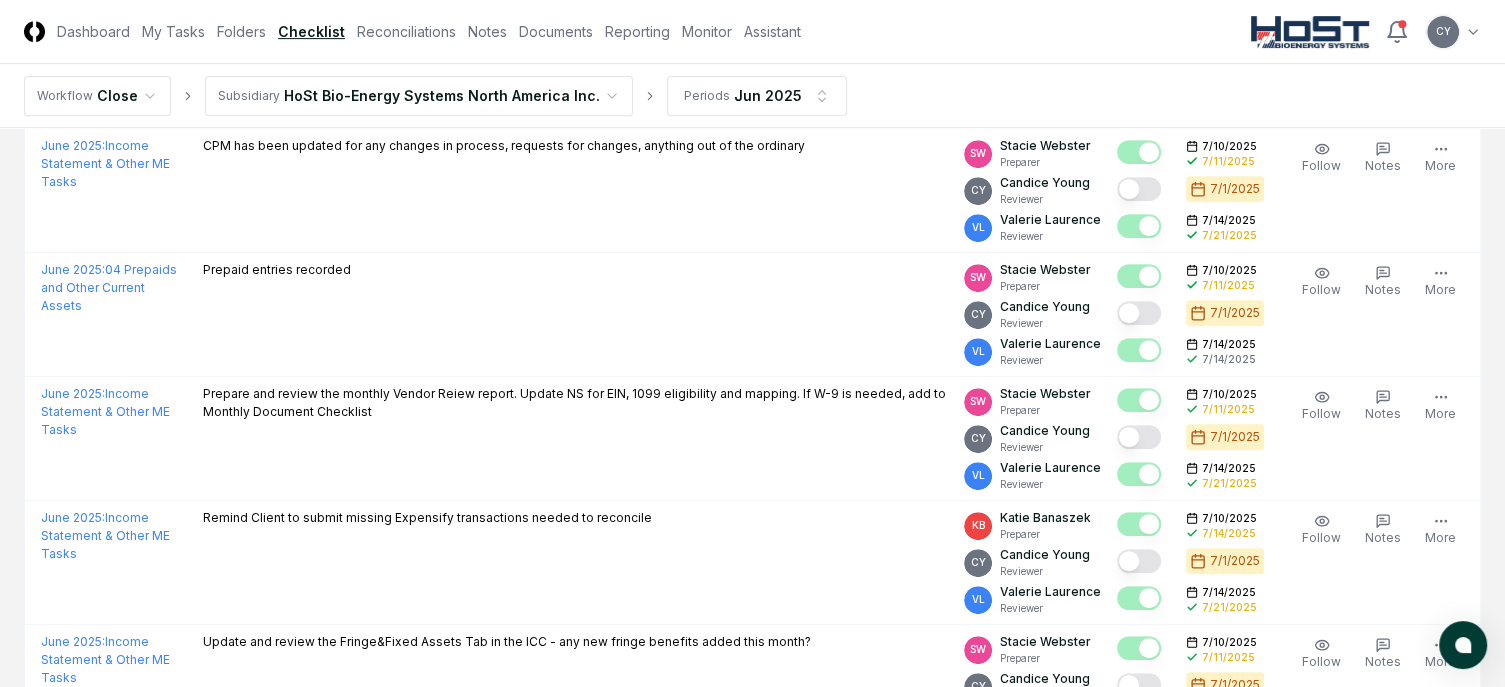 scroll, scrollTop: 464, scrollLeft: 0, axis: vertical 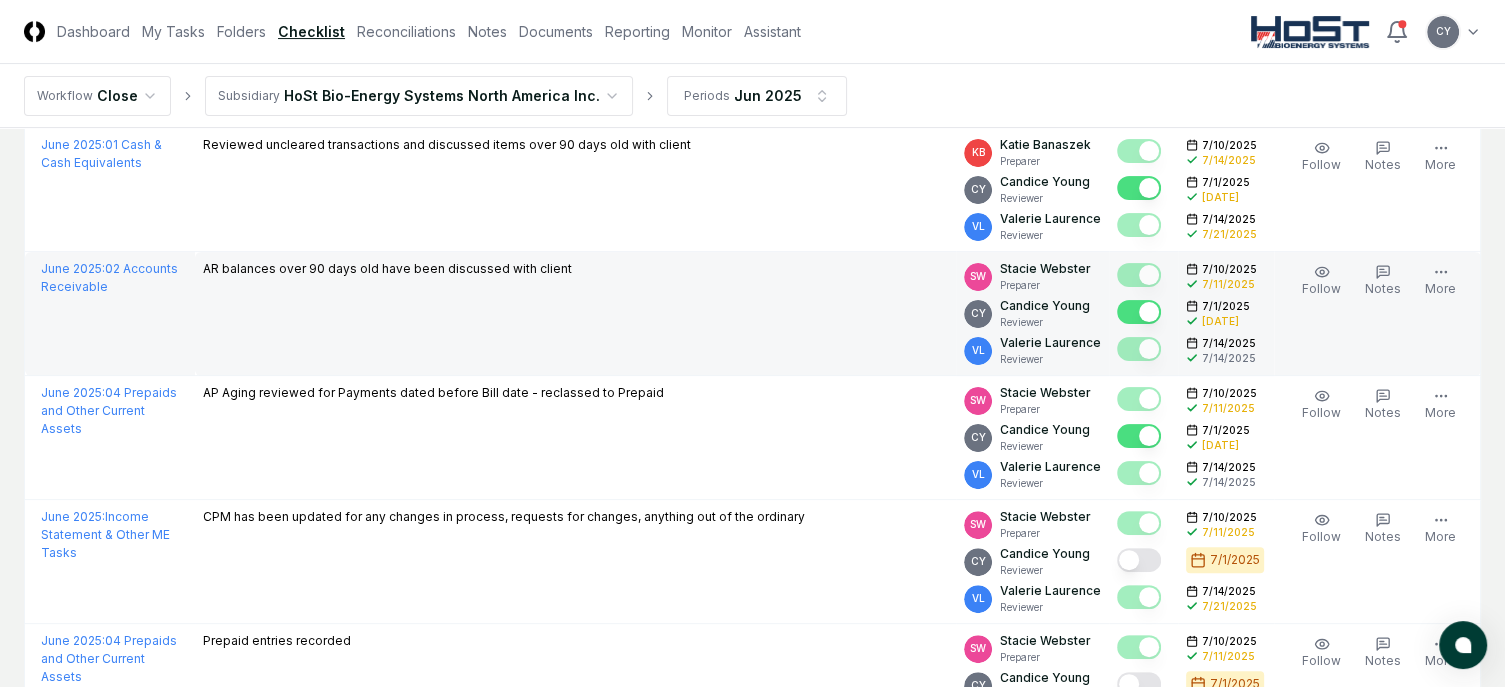 click at bounding box center [1139, 312] 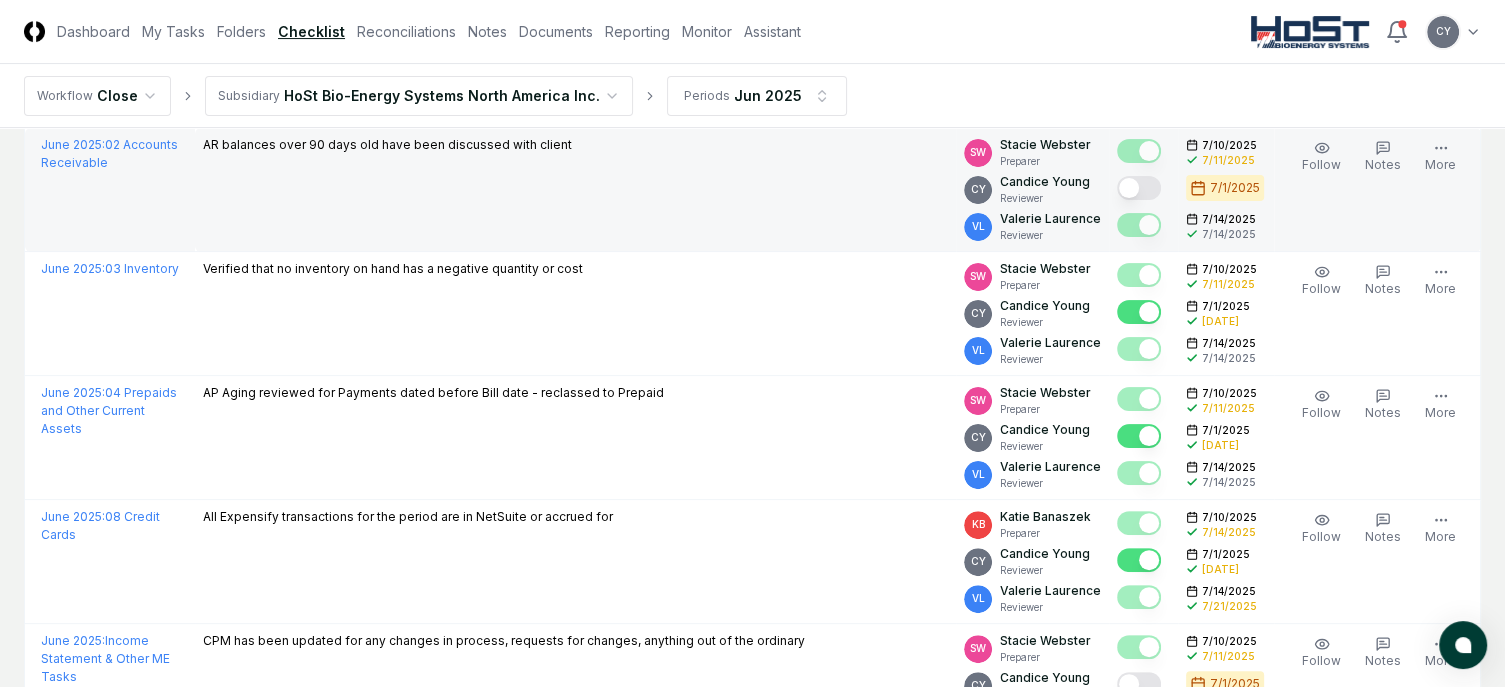 click at bounding box center [1139, 188] 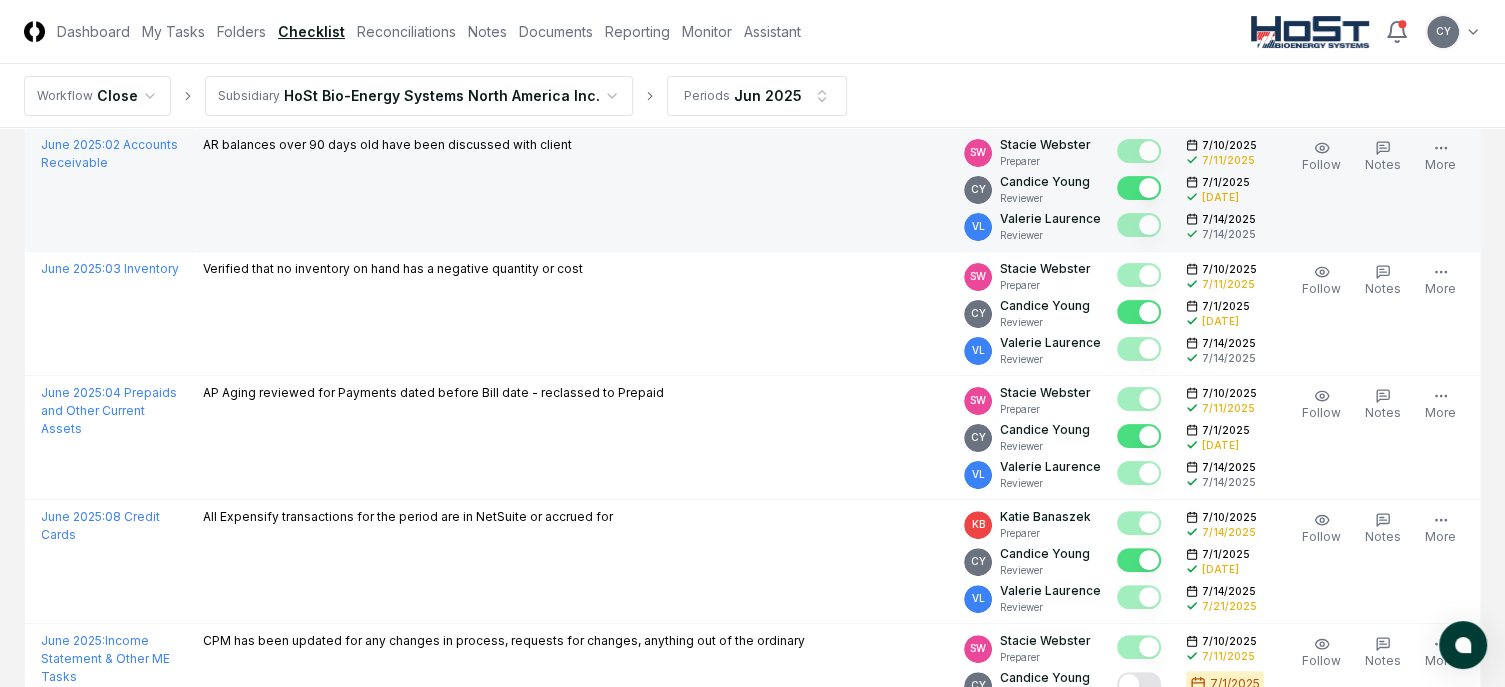 scroll, scrollTop: 472, scrollLeft: 0, axis: vertical 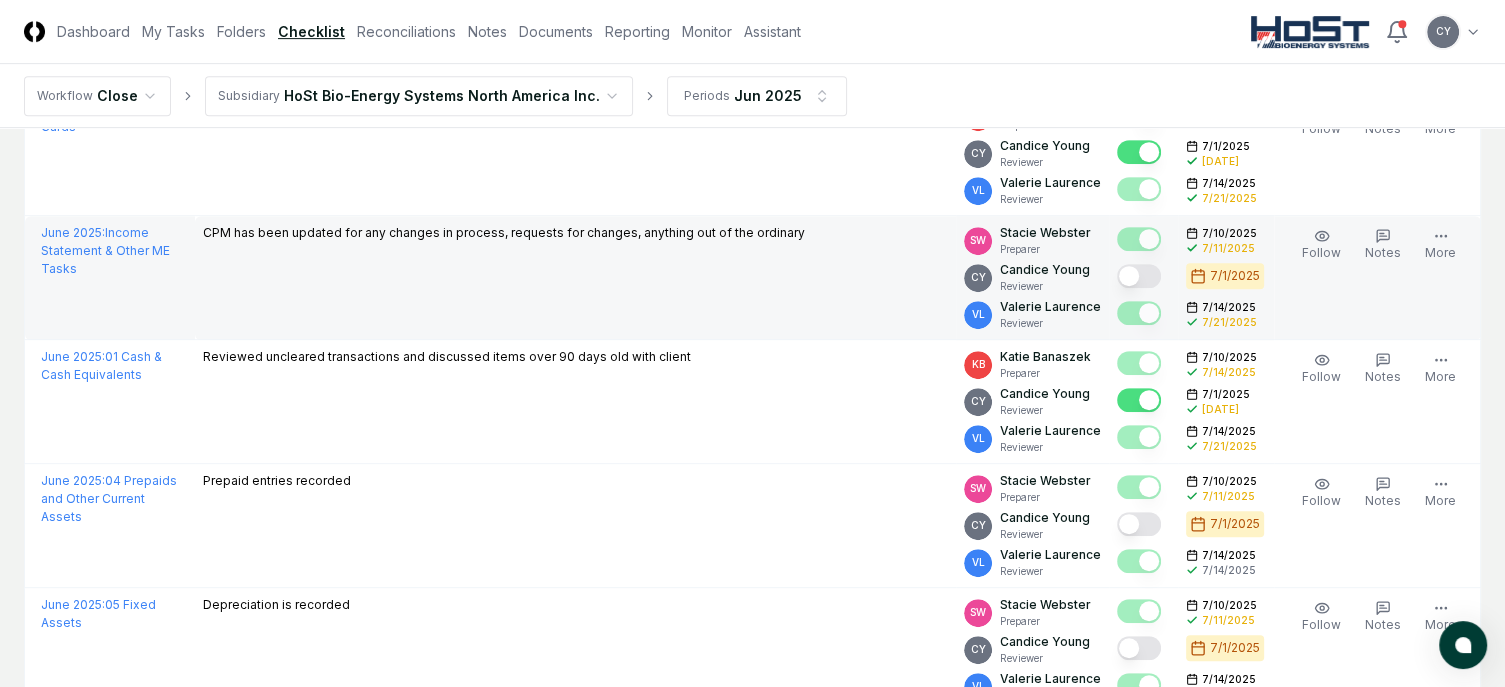 click at bounding box center [1139, 276] 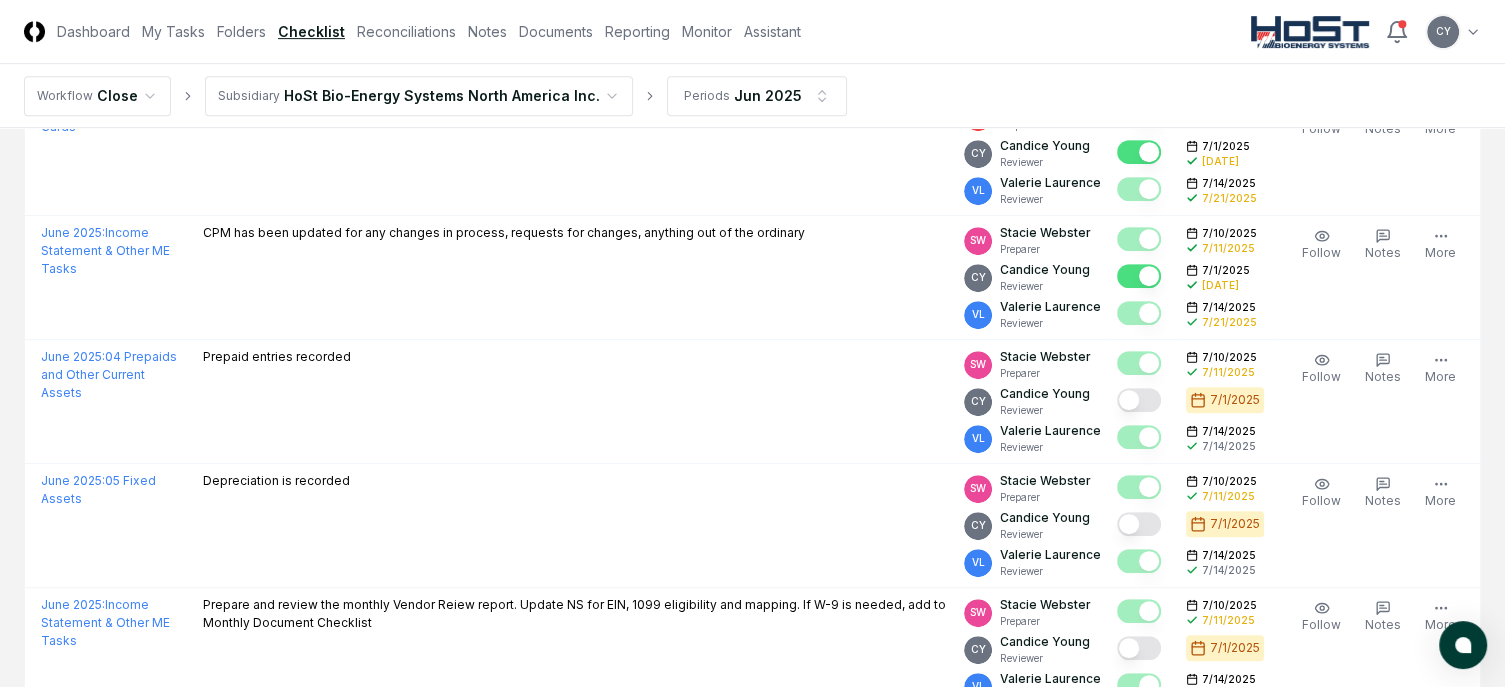scroll, scrollTop: 748, scrollLeft: 0, axis: vertical 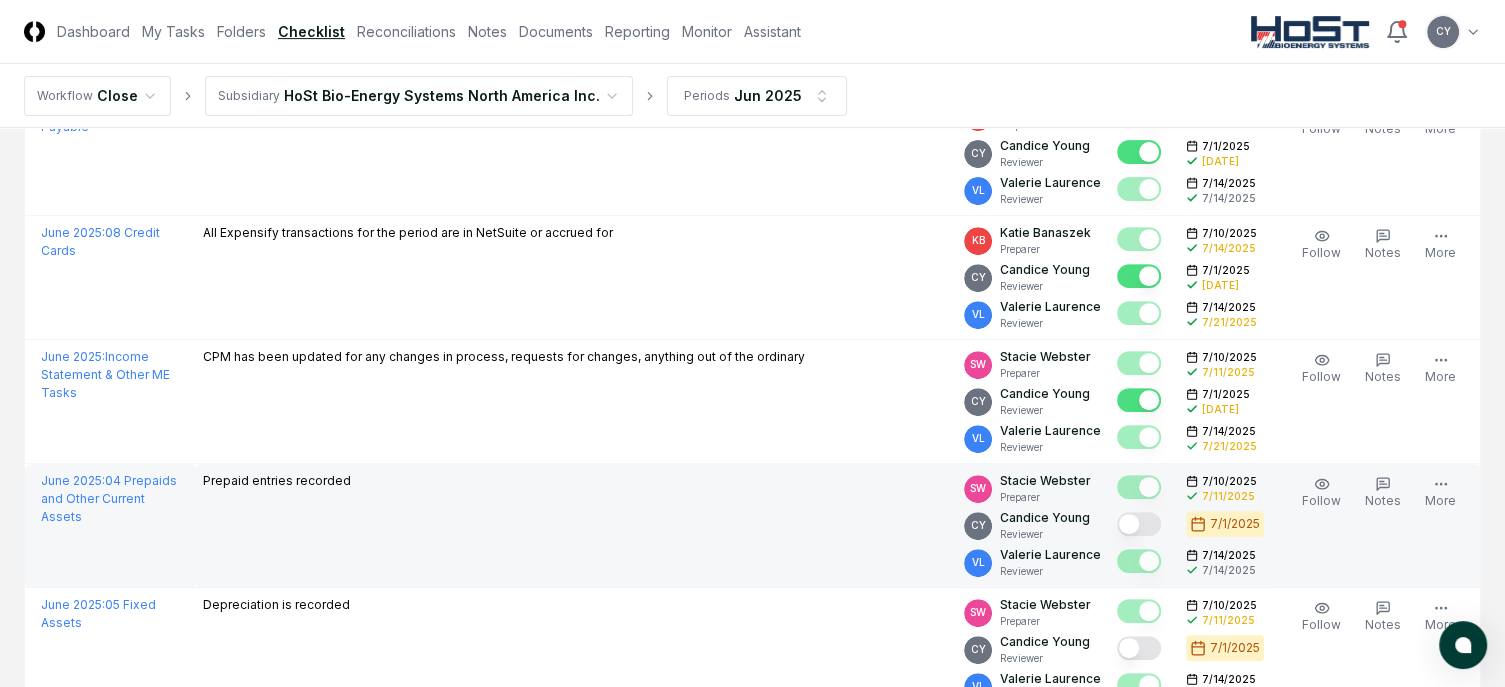 click at bounding box center [1139, 524] 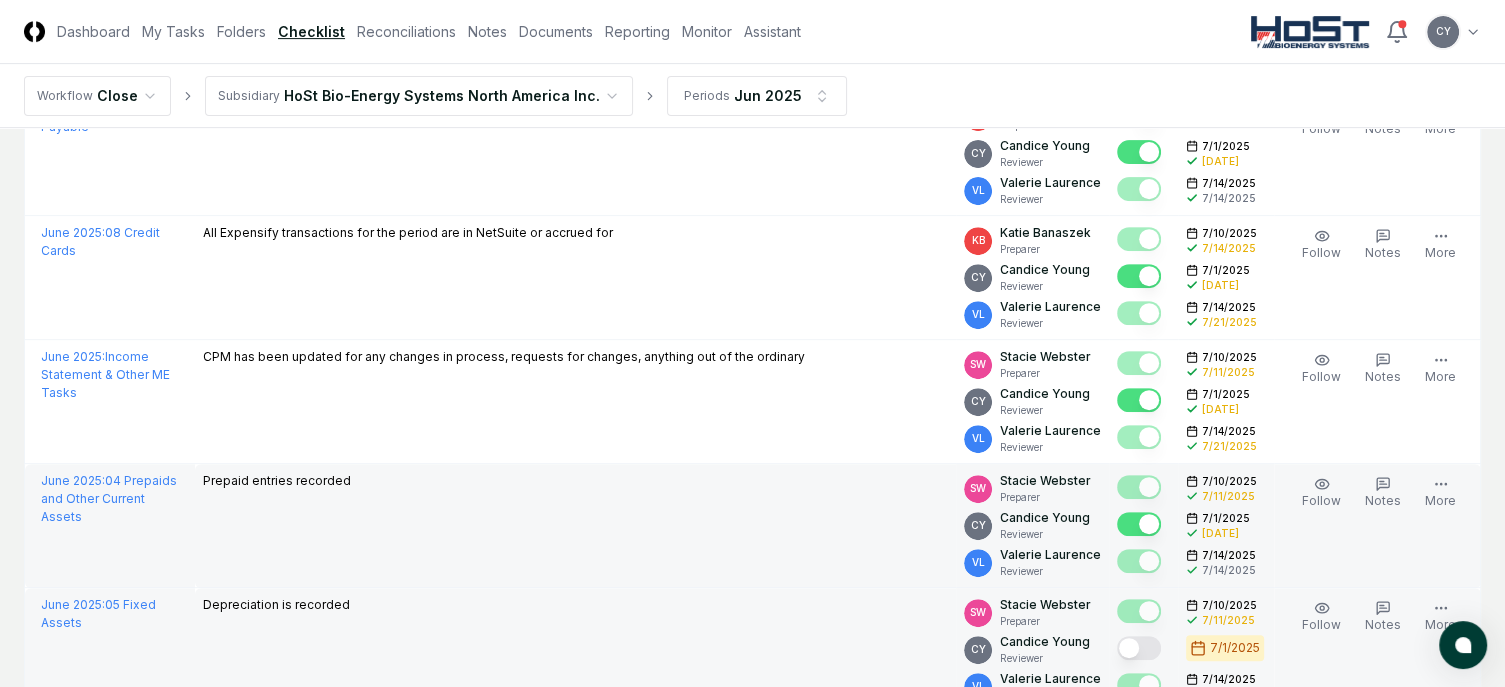 click at bounding box center (1139, 648) 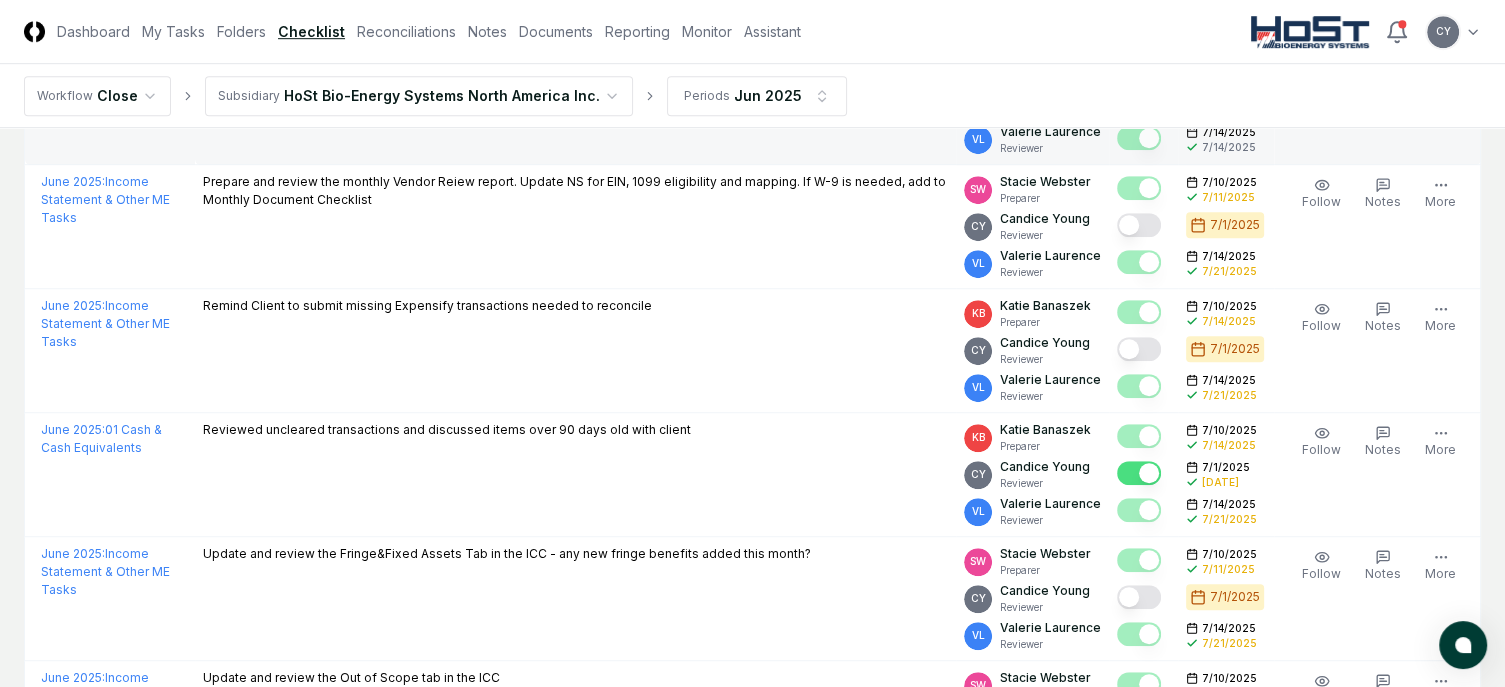 scroll, scrollTop: 1308, scrollLeft: 0, axis: vertical 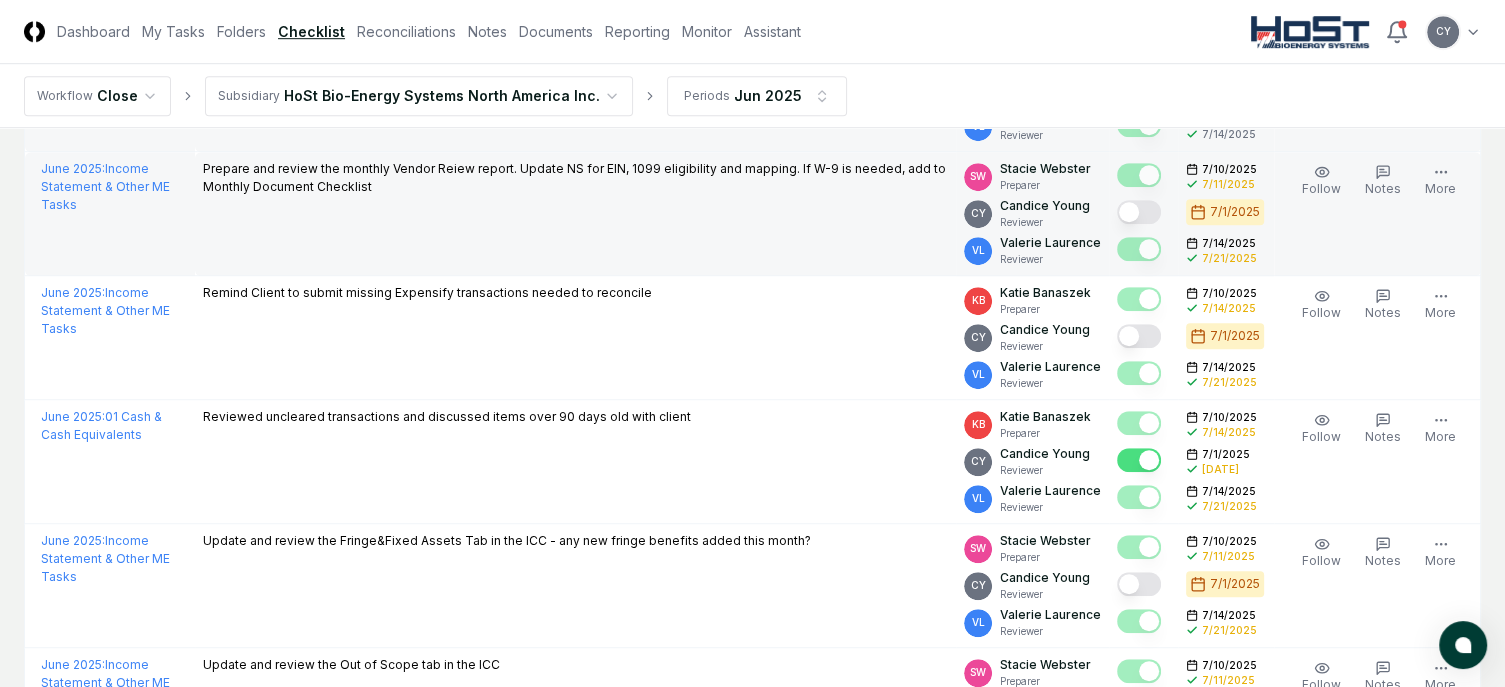 click at bounding box center [1139, 212] 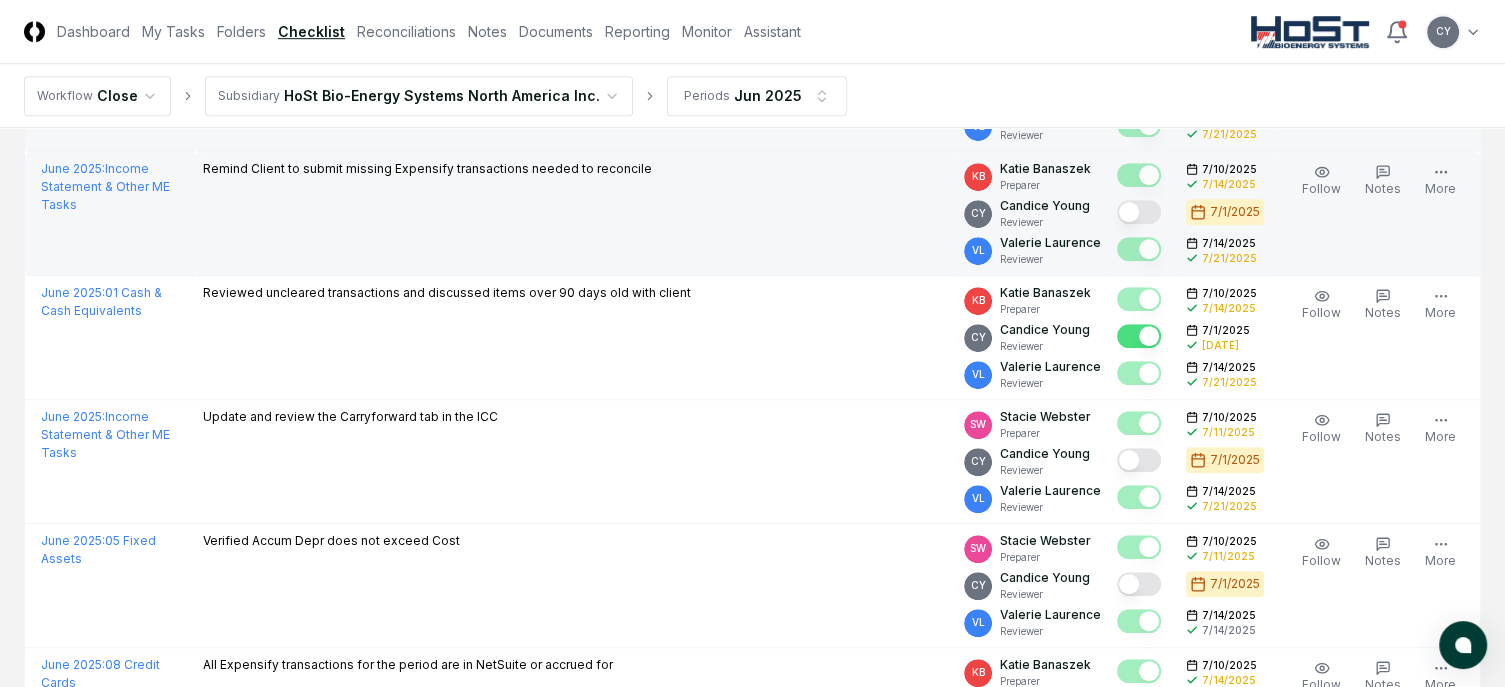 scroll, scrollTop: 1184, scrollLeft: 0, axis: vertical 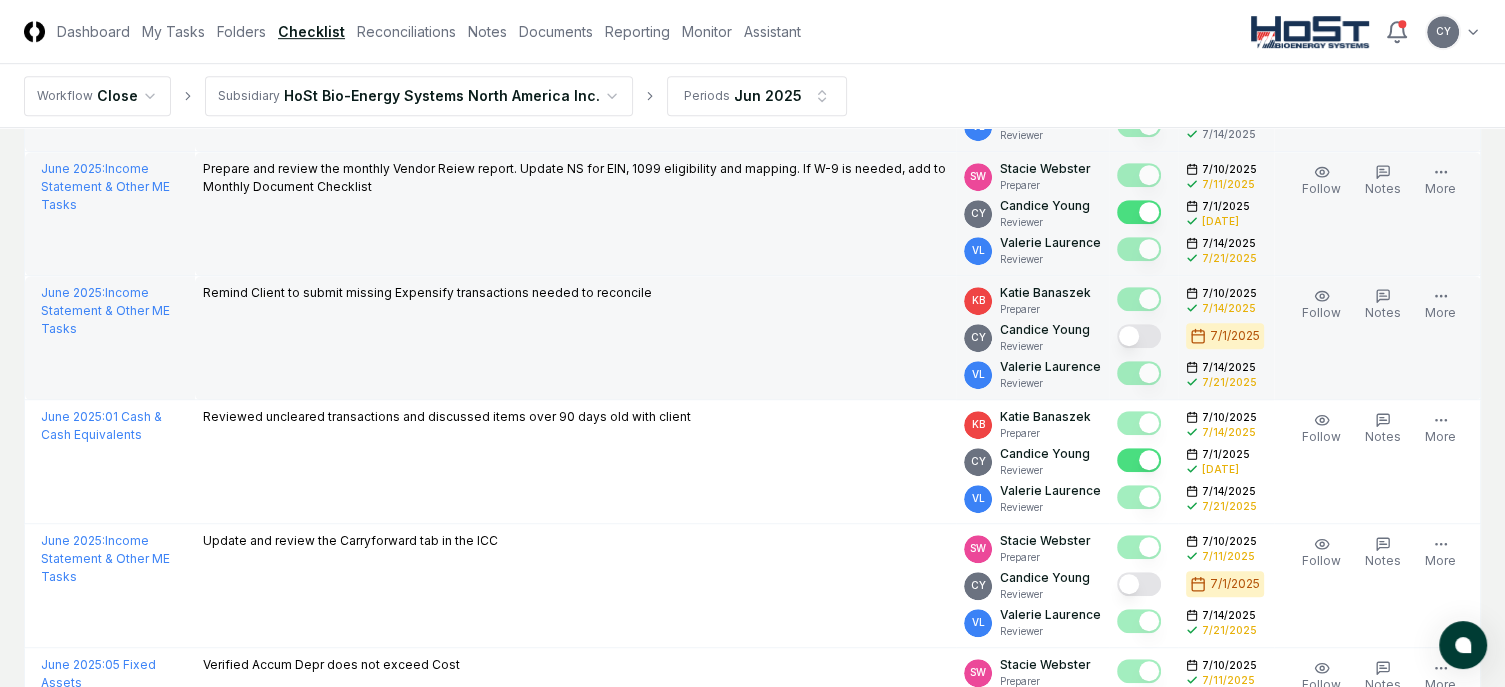 click at bounding box center (1139, 336) 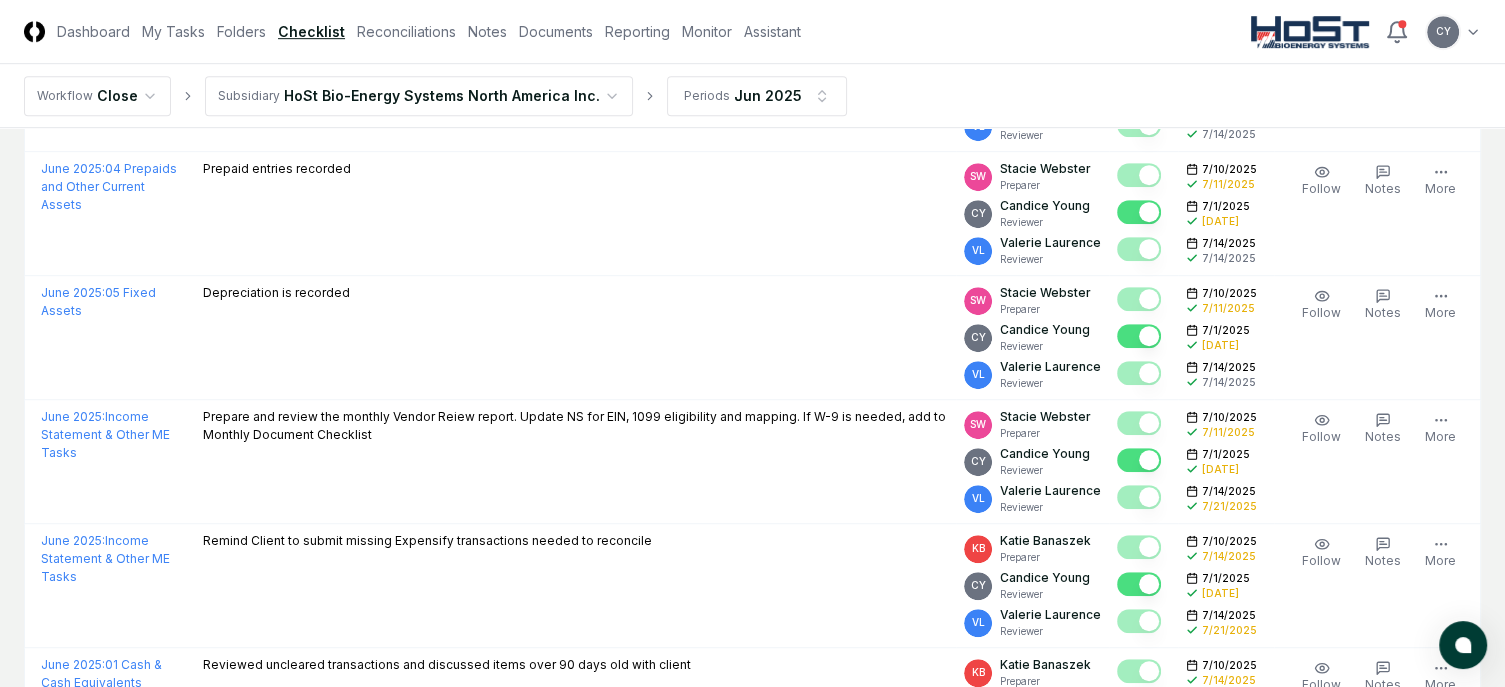 scroll, scrollTop: 689, scrollLeft: 0, axis: vertical 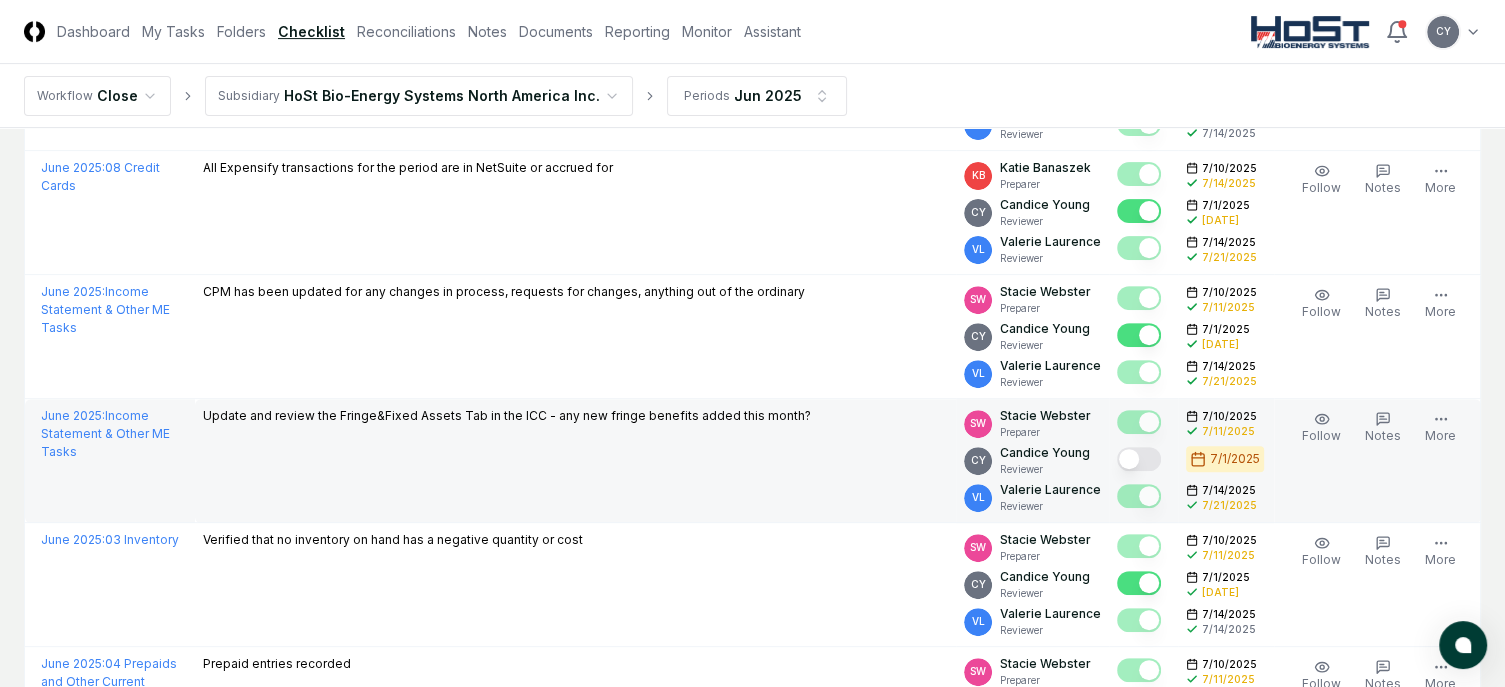 click at bounding box center (1139, 459) 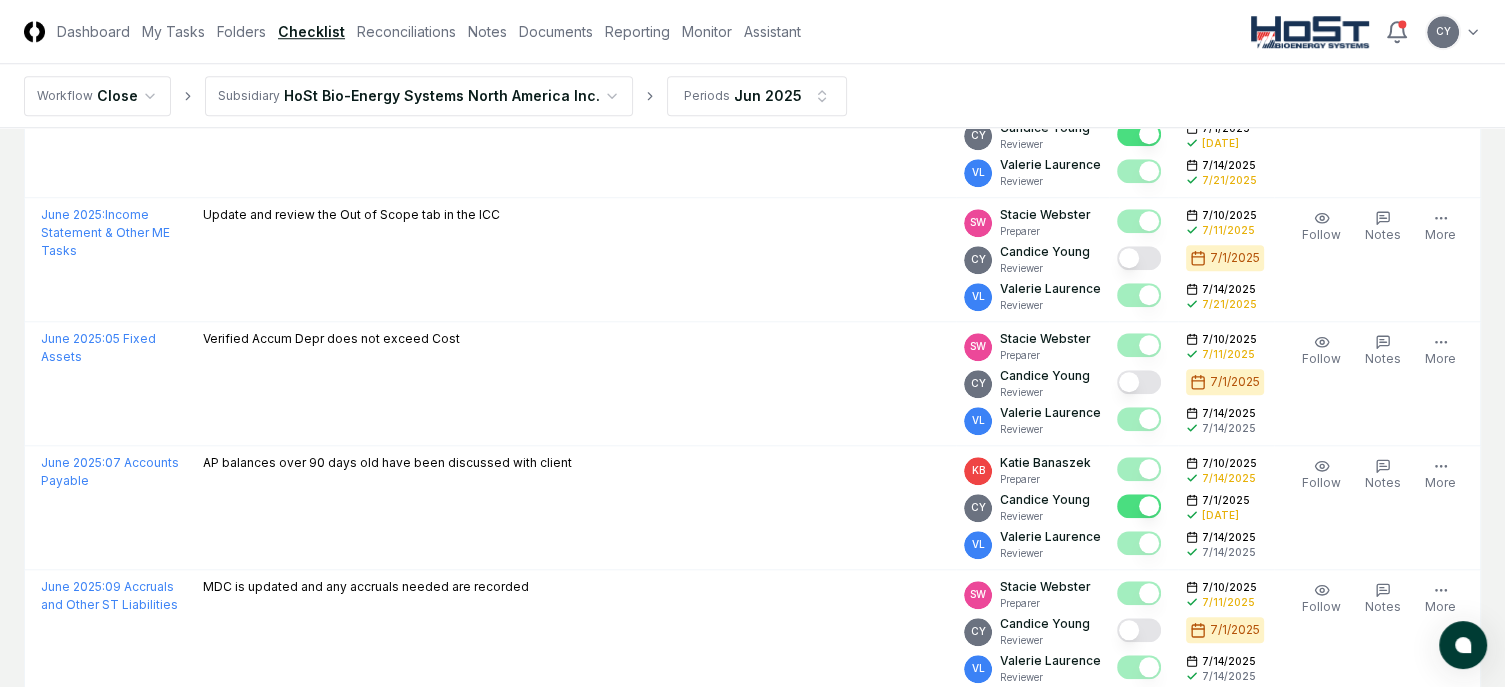scroll, scrollTop: 1796, scrollLeft: 0, axis: vertical 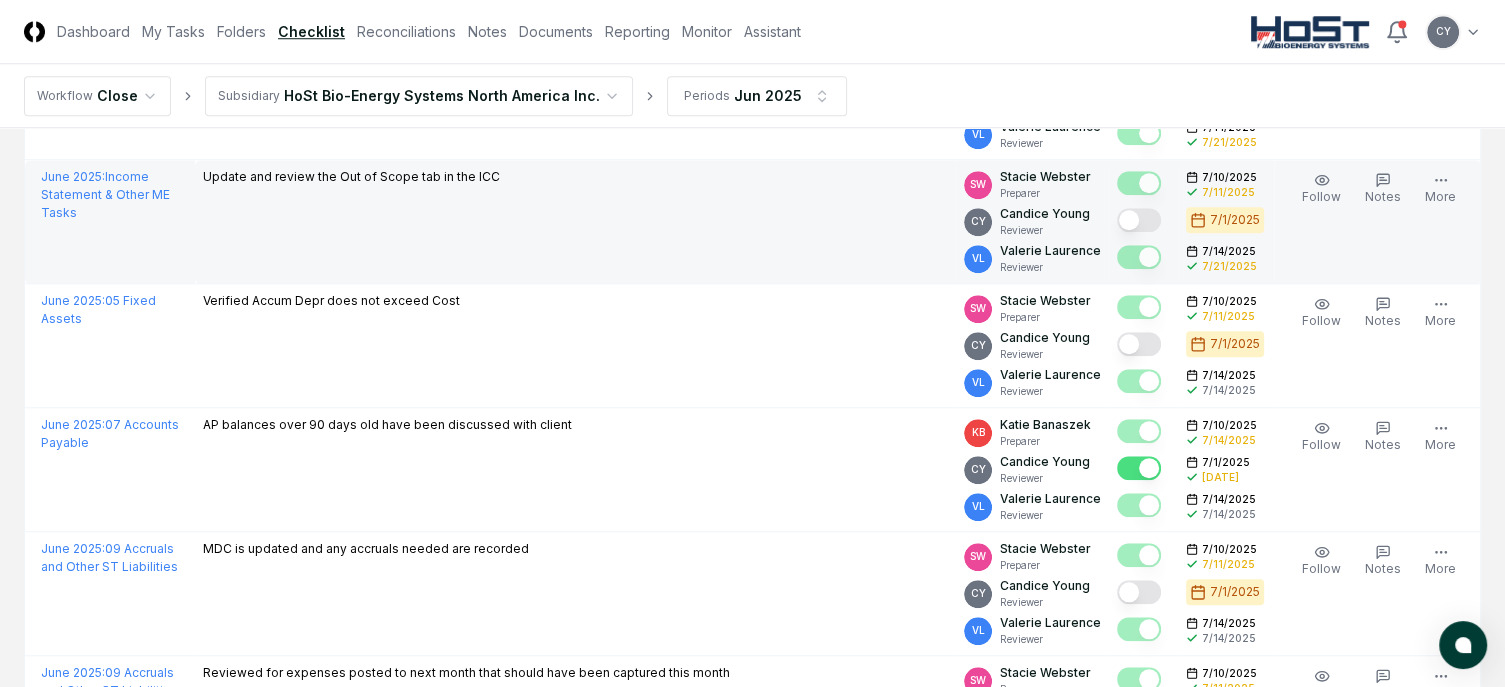 click at bounding box center (1139, 220) 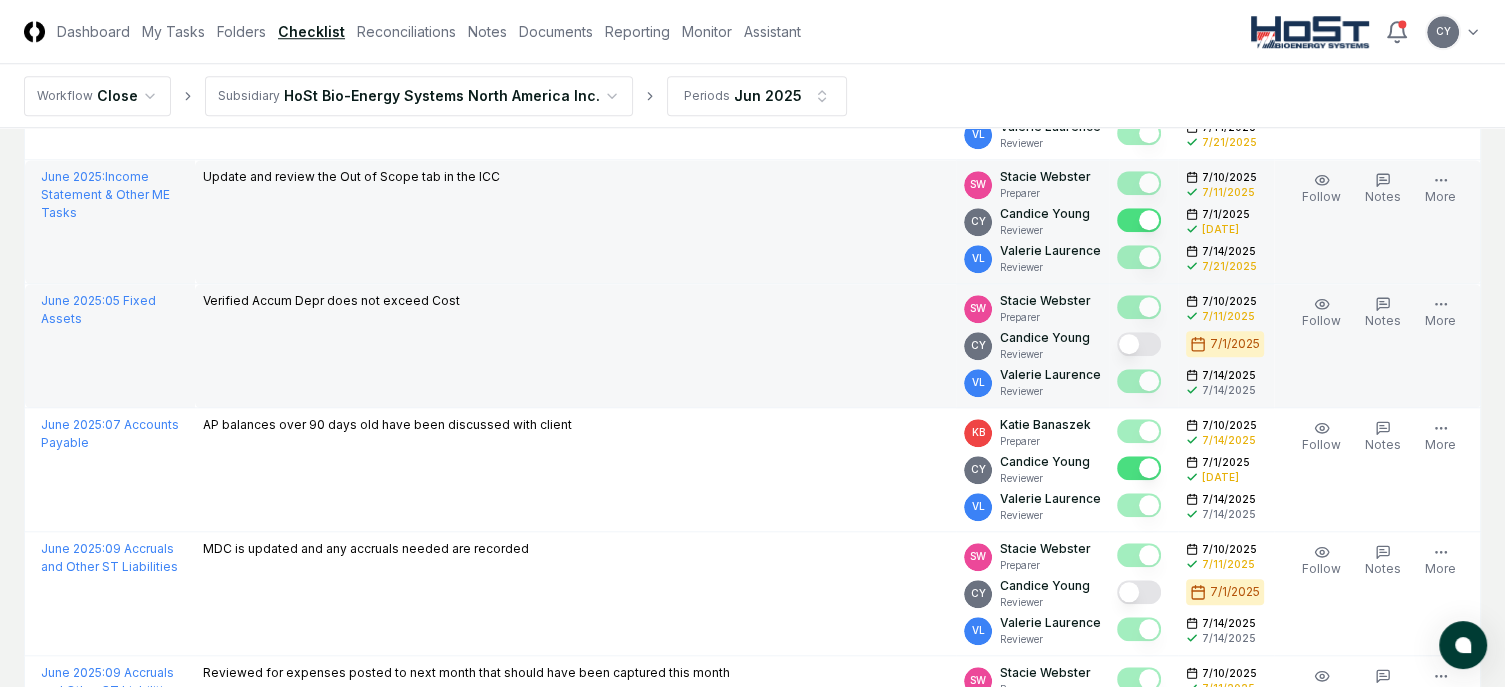 click at bounding box center [1139, 344] 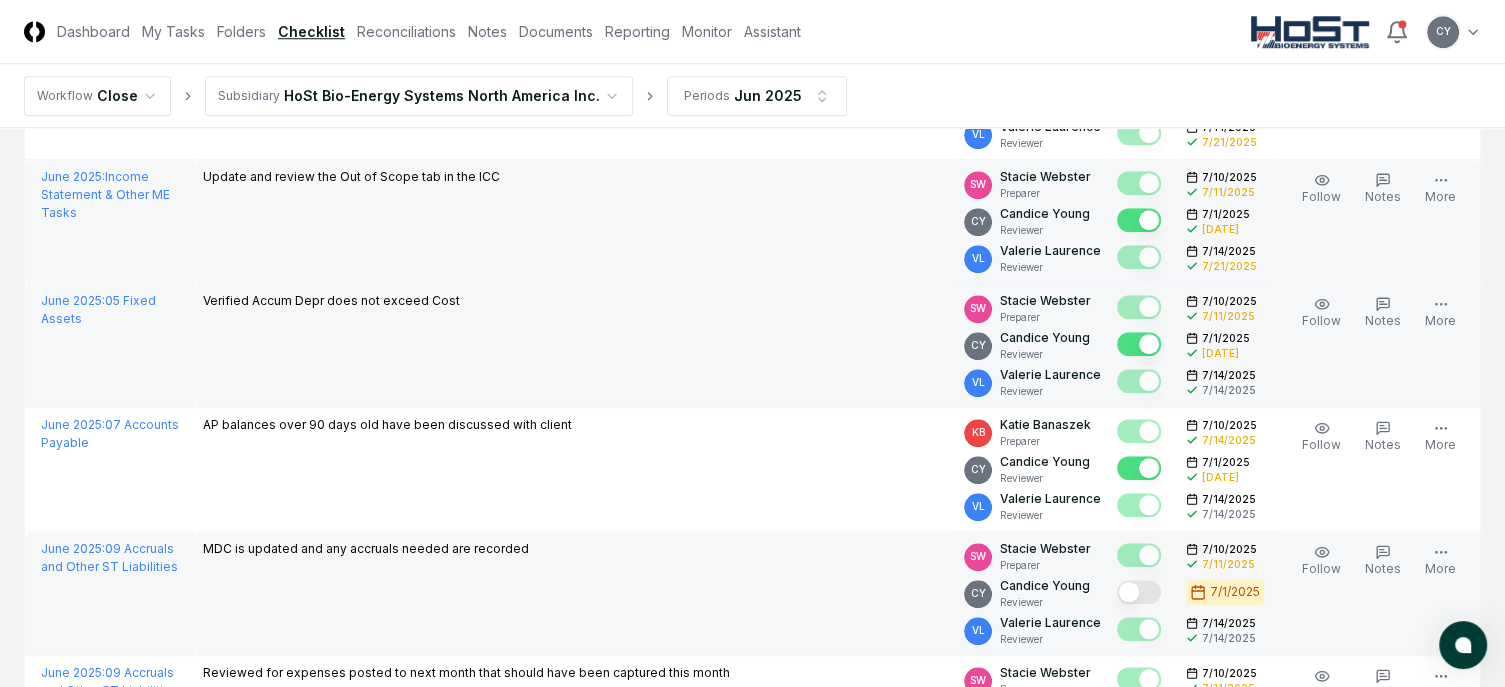 click at bounding box center (1139, 592) 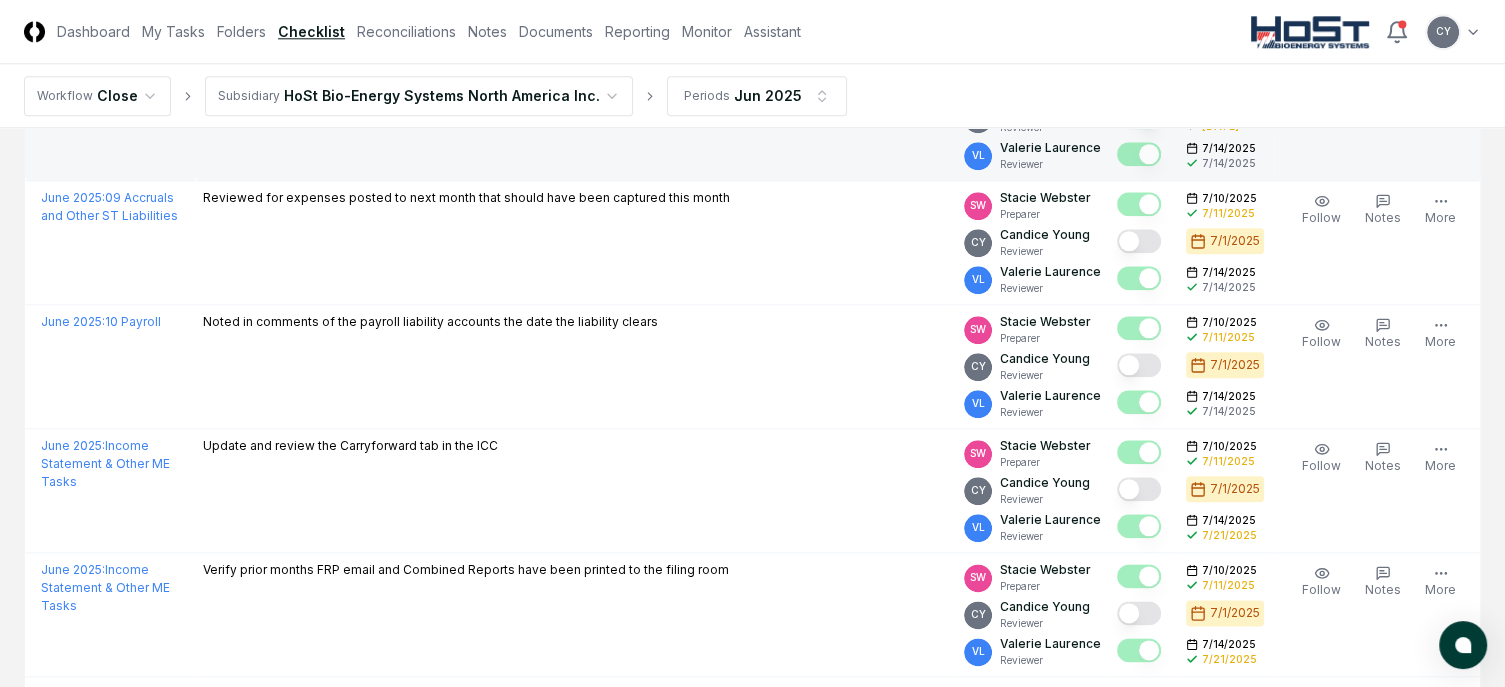 scroll, scrollTop: 2275, scrollLeft: 0, axis: vertical 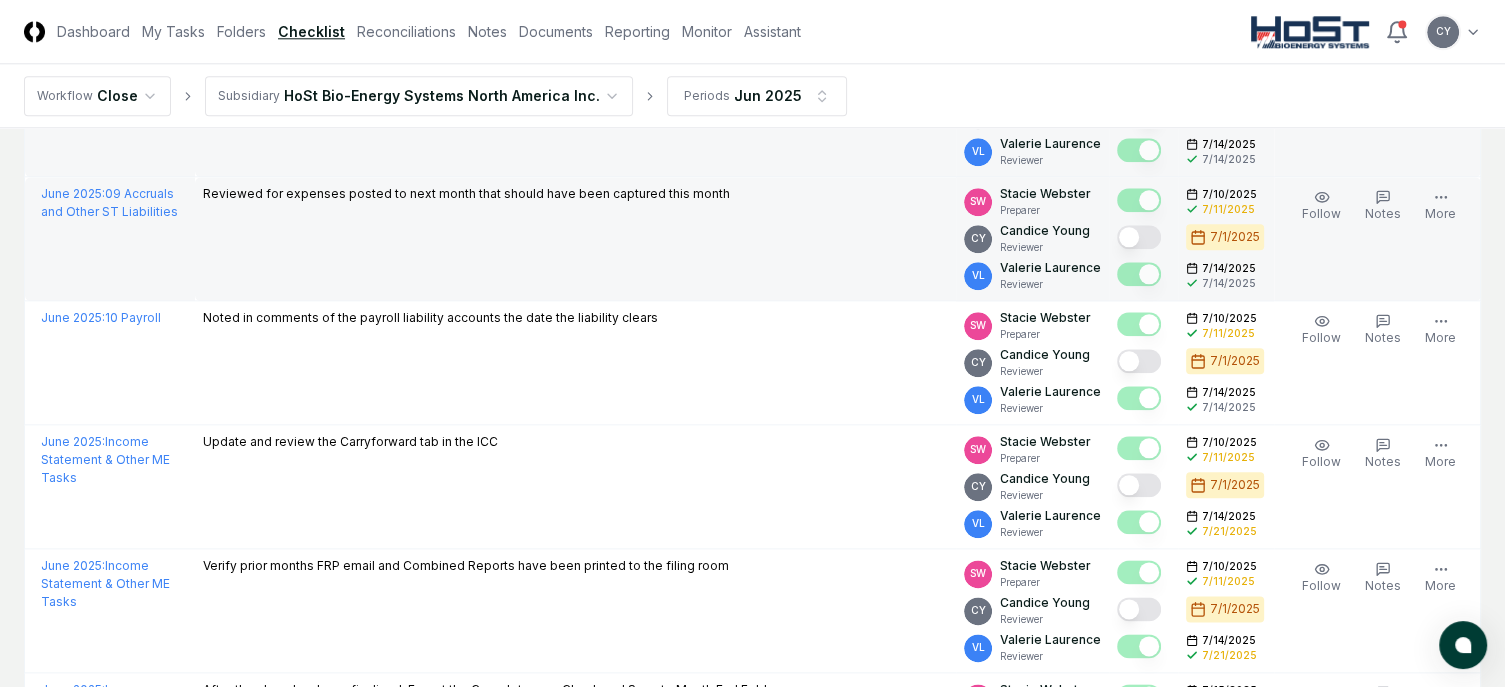 click at bounding box center (1139, 237) 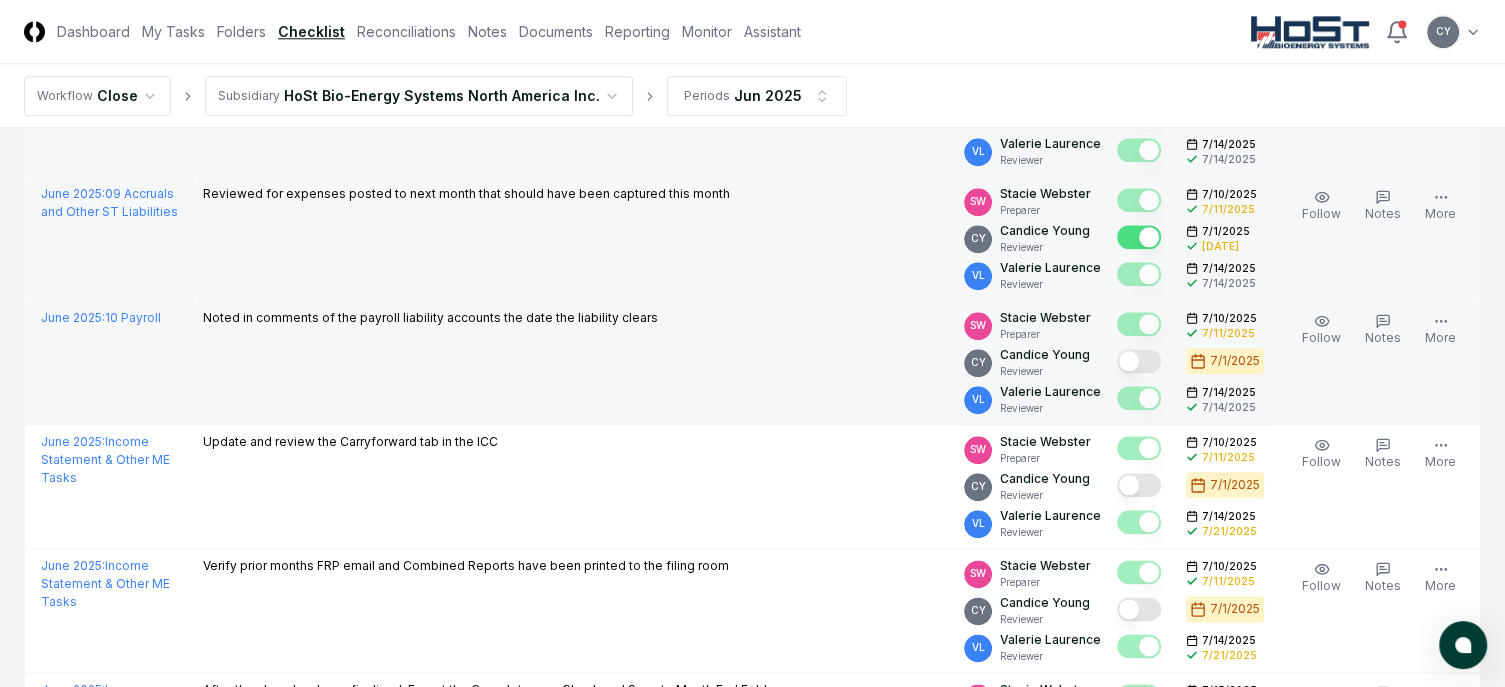 click at bounding box center (1139, 361) 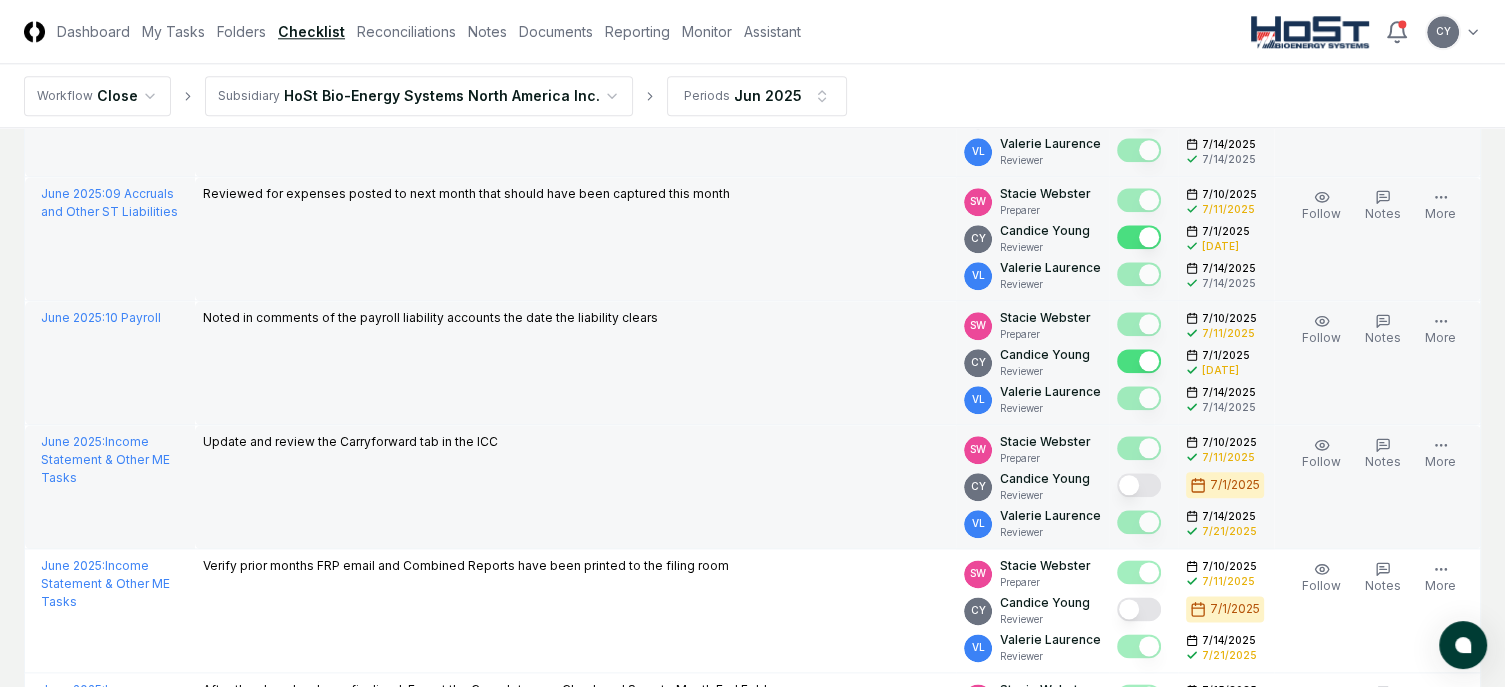 click at bounding box center [1139, 485] 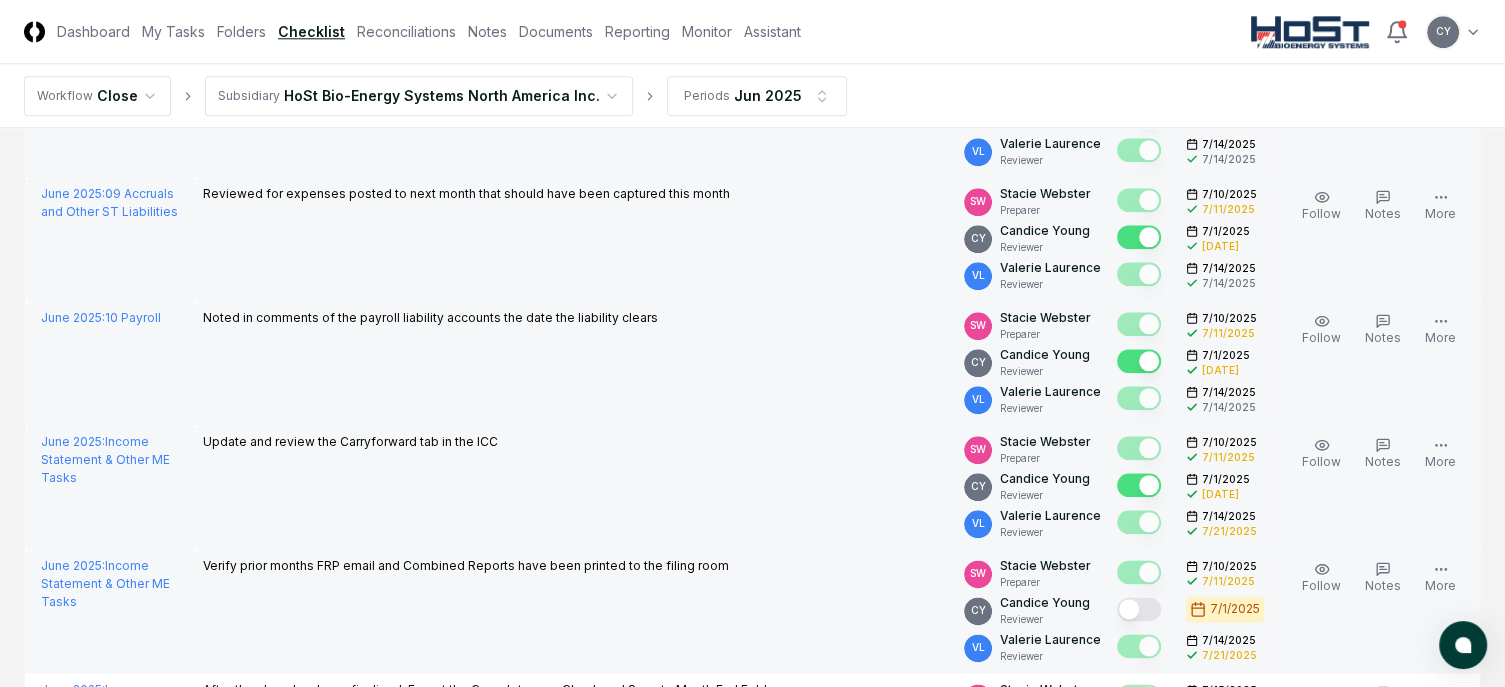 click at bounding box center [1139, 609] 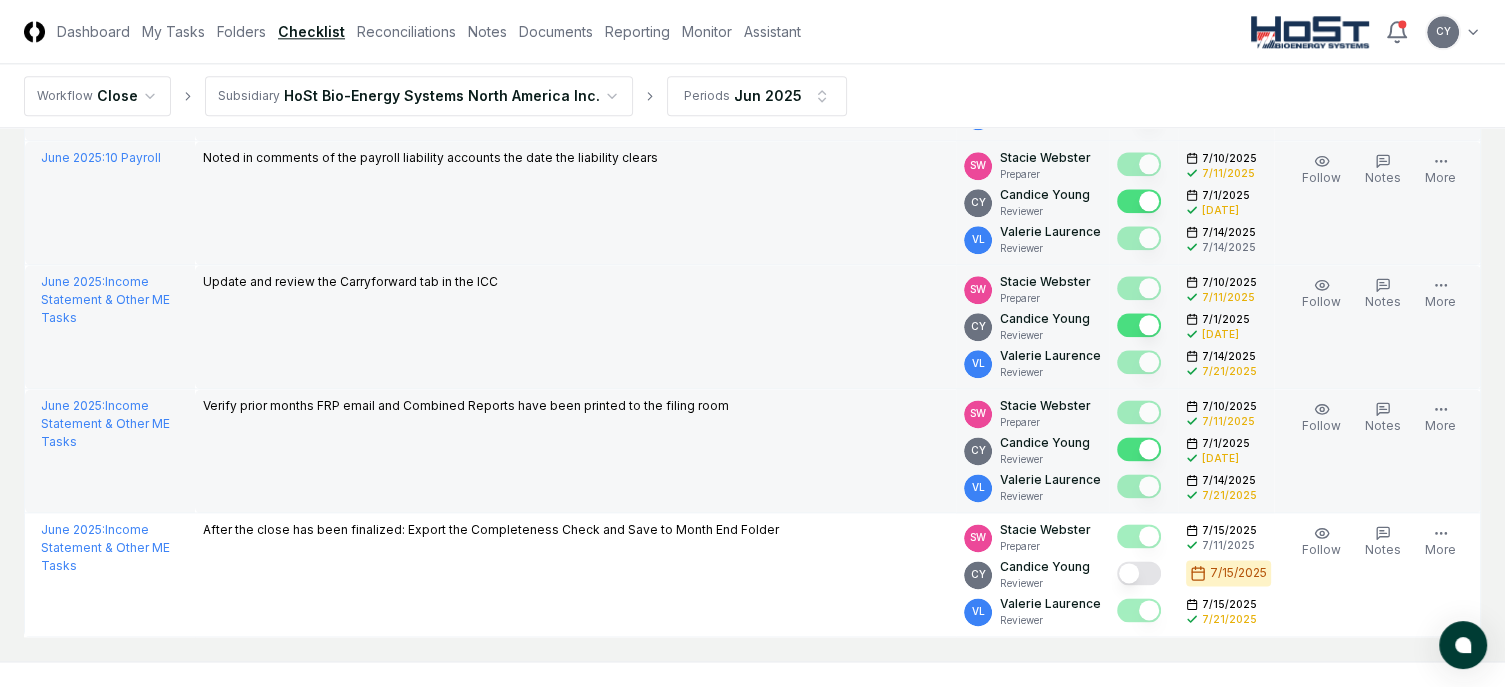 scroll, scrollTop: 2475, scrollLeft: 0, axis: vertical 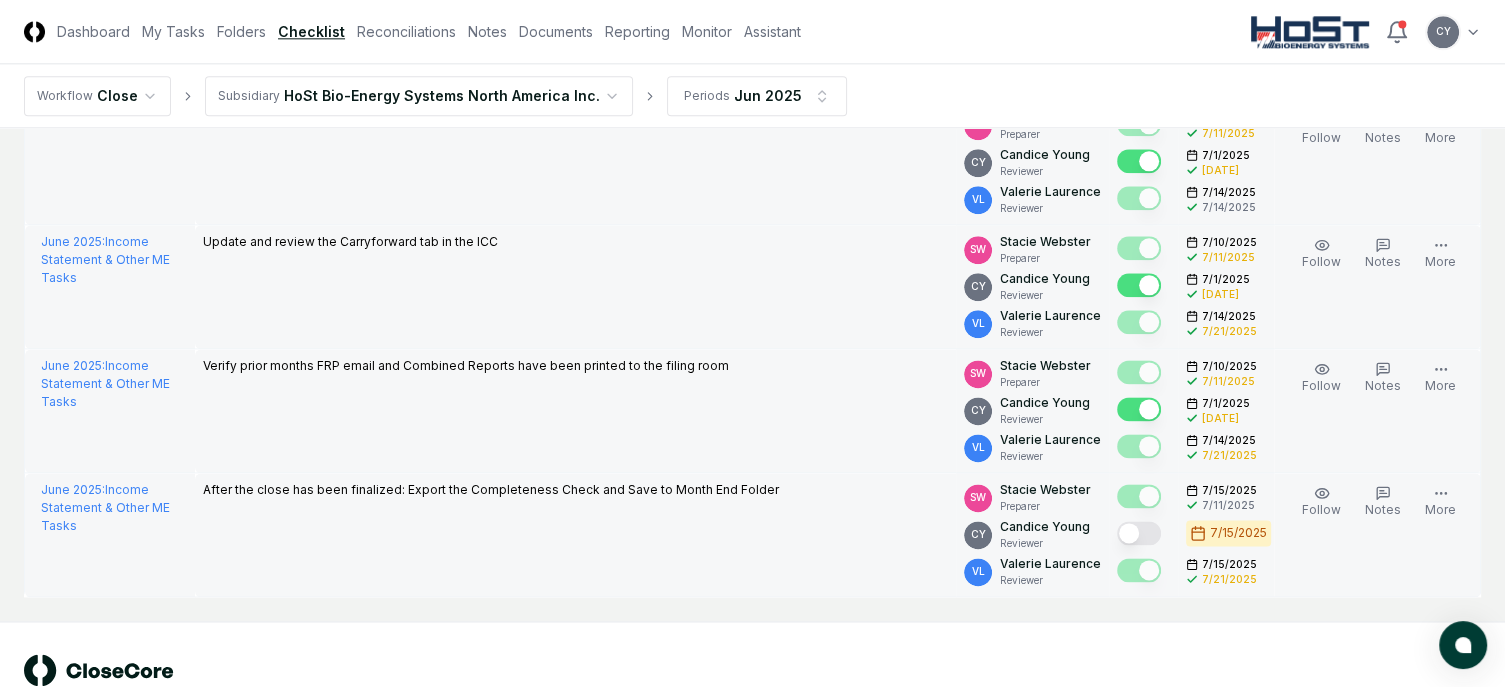 click at bounding box center [1139, 533] 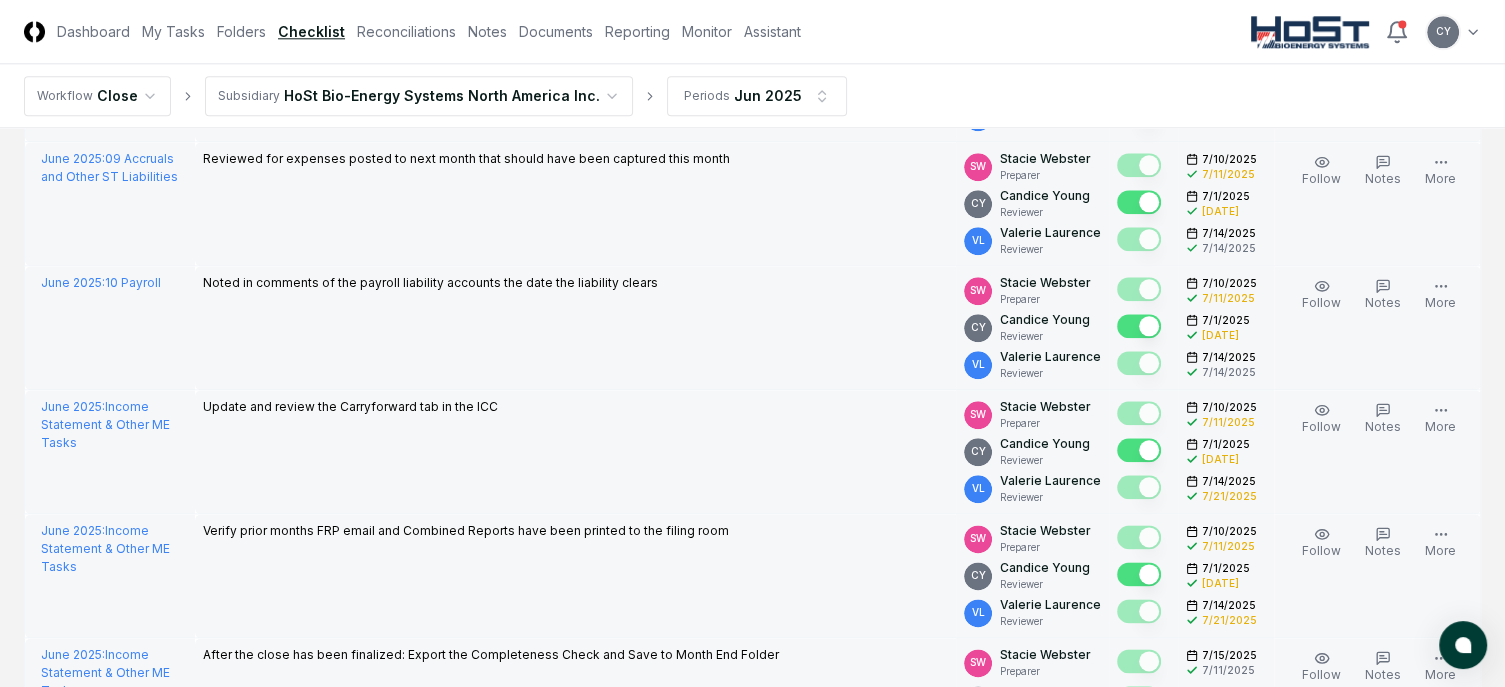 scroll, scrollTop: 2524, scrollLeft: 0, axis: vertical 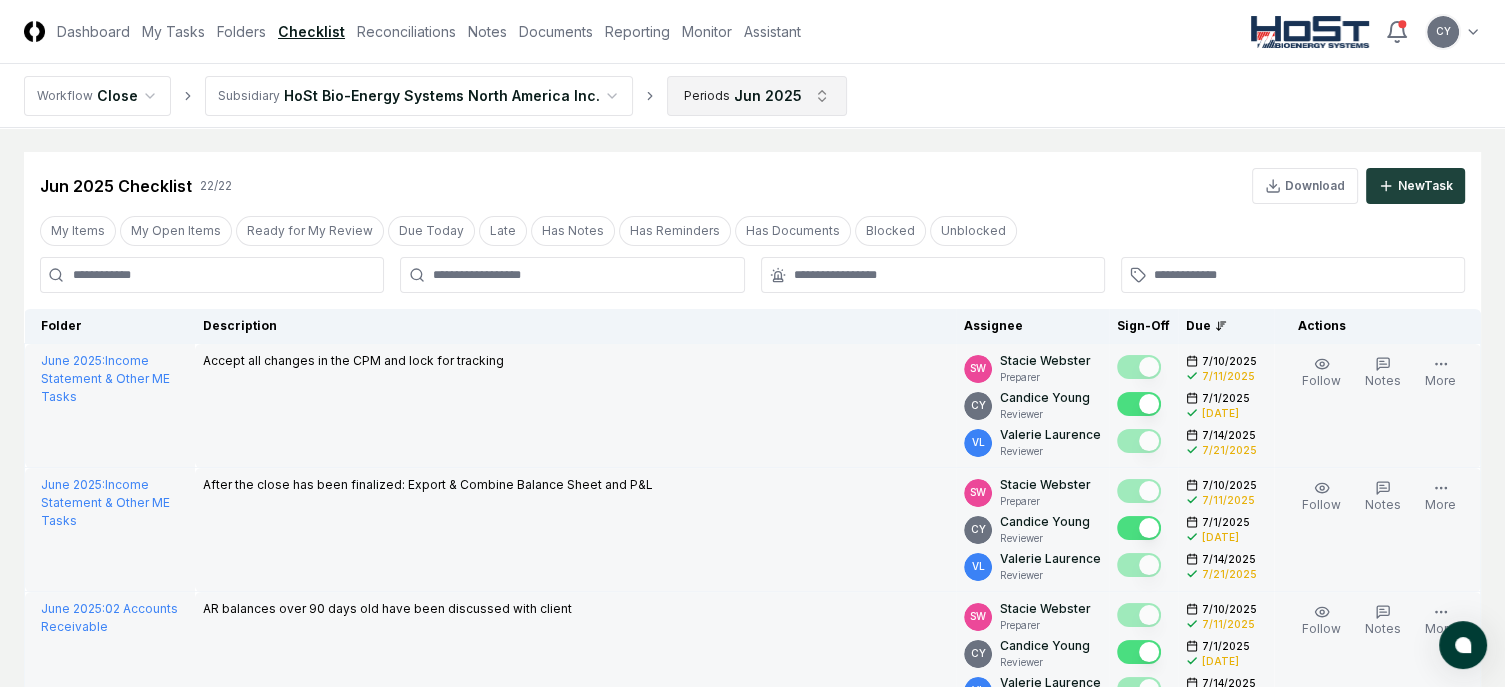 click on "CloseCore Dashboard My Tasks Folders Checklist Reconciliations Notes Documents Reporting Monitor Assistant Toggle navigation menu CY Toggle user menu Workflow Close Subsidiary HoSt Bio-Energy Systems North America Inc. Periods Jun [YEAR] Cancel Reassign Jun [YEAR] Checklist 22 / 22 Download New Task My Items My Open Items Ready for My Review Due Today Late Has Notes Has Reminders Has Documents Blocked Unblocked Clear Filter Folder Description Assignee Sign-Off Due Actions June [YEAR] : Income Statement & Other ME Tasks Accept all changes in the CPM and lock for tracking SW [FIRST] [LAST] Preparer CY [FIRST] [LAST] Reviewer VL [FIRST] [LAST] Reviewer [DATE] [DATE] [DATE] [DATE] [DATE] [DATE] Order Follow Notes Upload Reminder Duplicate Edit Task More June [YEAR] : Income Statement & Other ME Tasks After the close has been finalized: Export & Combine Balance Sheet and P&L SW [FIRST] [LAST] Preparer CY [FIRST] [LAST] Reviewer VL [FIRST] [LAST] Reviewer [DATE] [DATE] [DATE] [DATE]" at bounding box center (752, 1608) 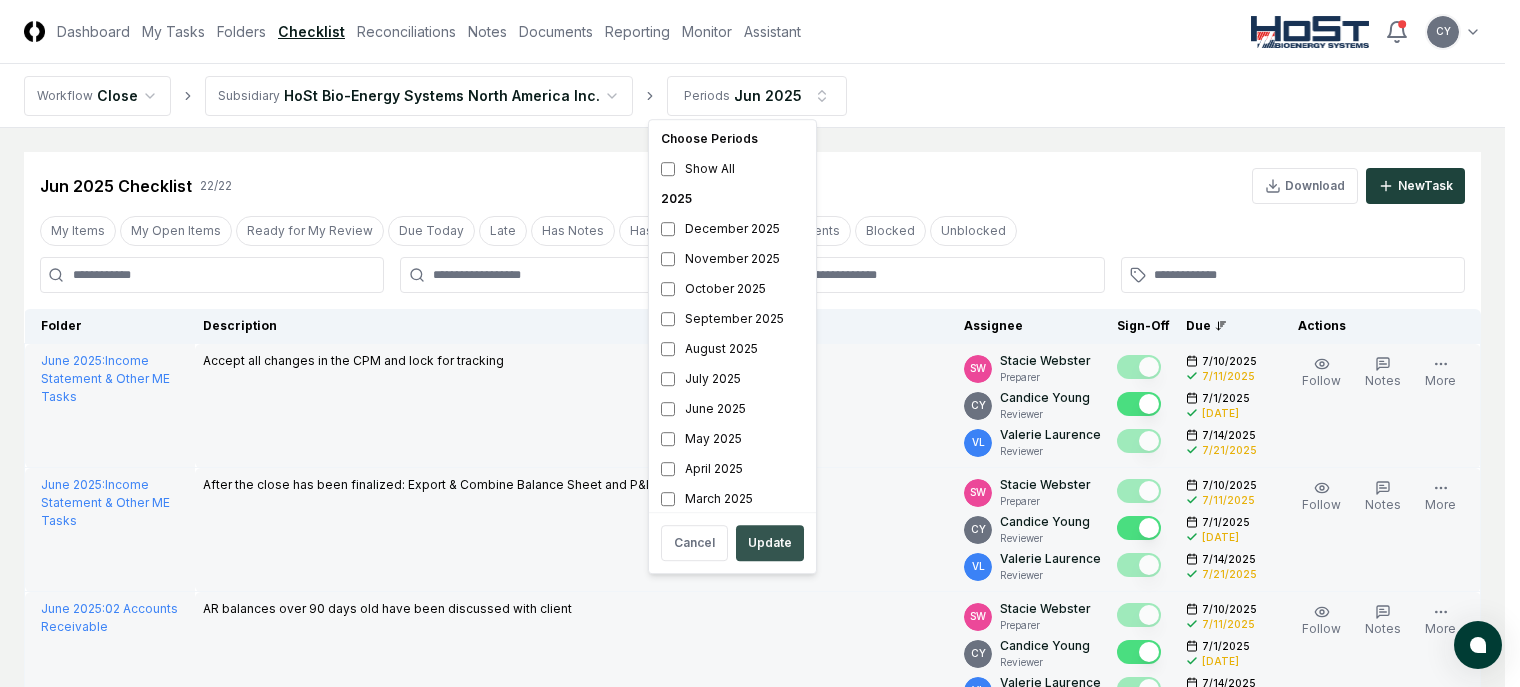 click on "Update" at bounding box center (770, 543) 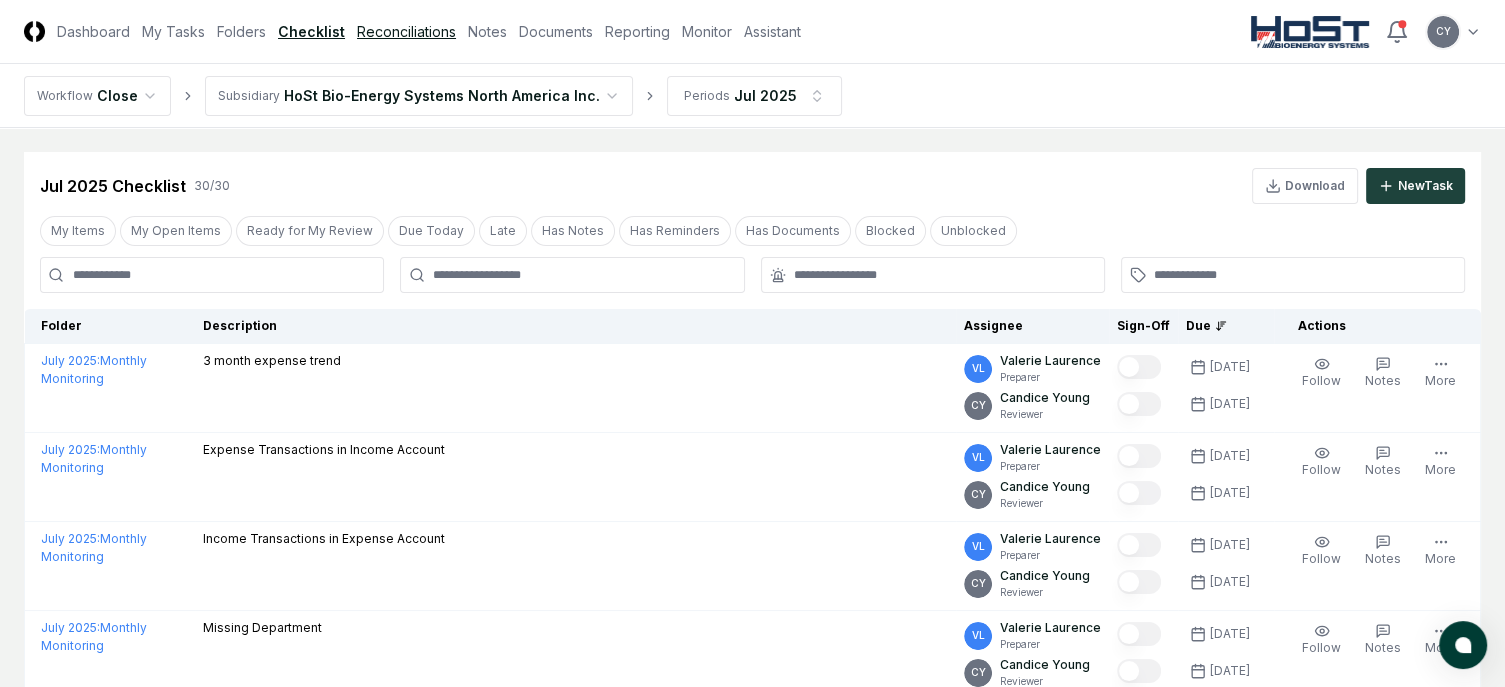 click on "Reconciliations" at bounding box center [406, 31] 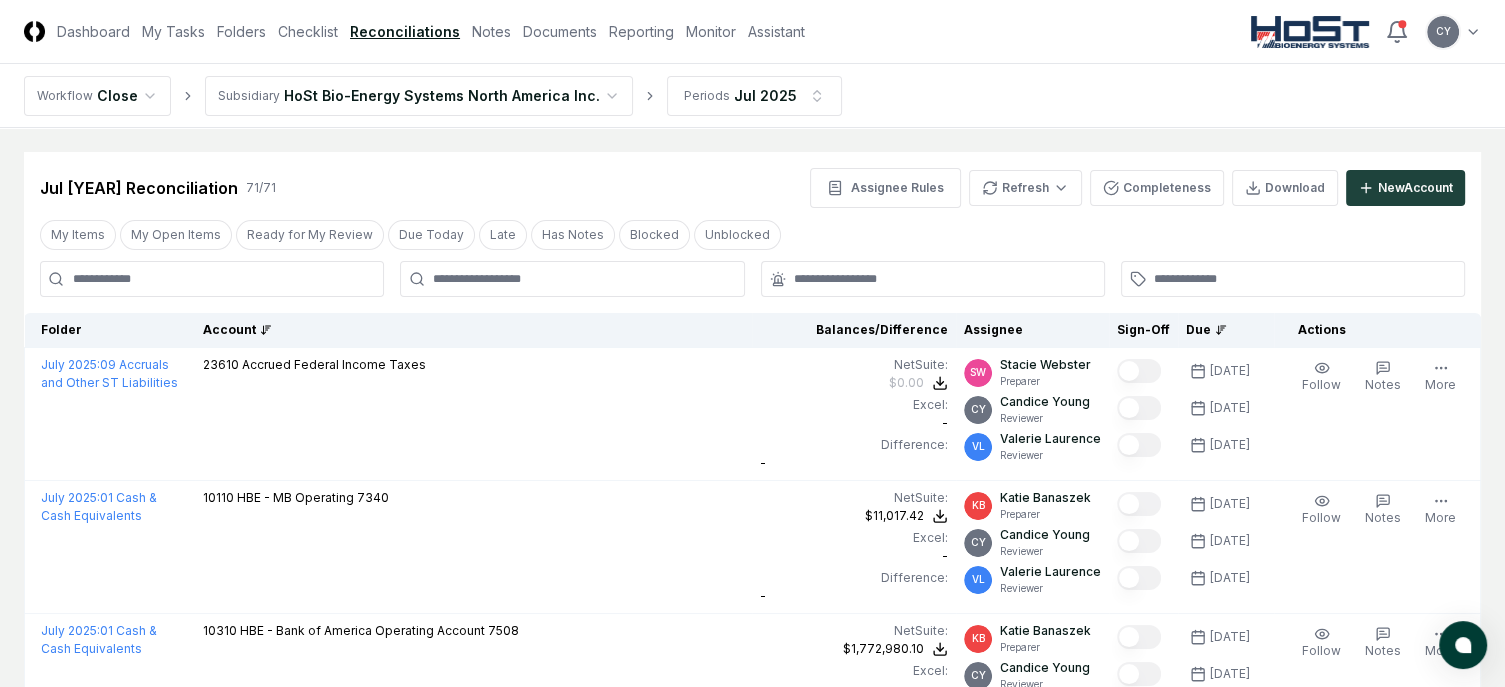 click on "Account" at bounding box center (473, 330) 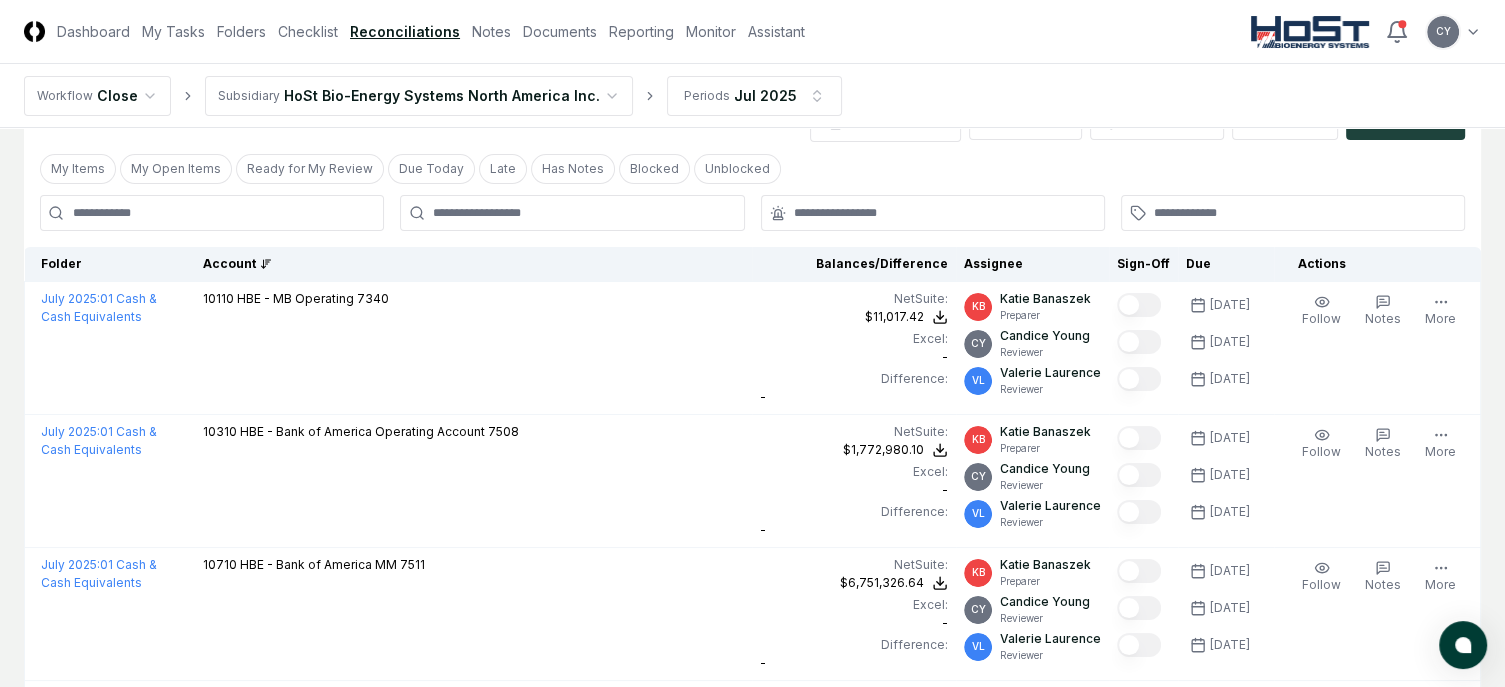scroll, scrollTop: 0, scrollLeft: 0, axis: both 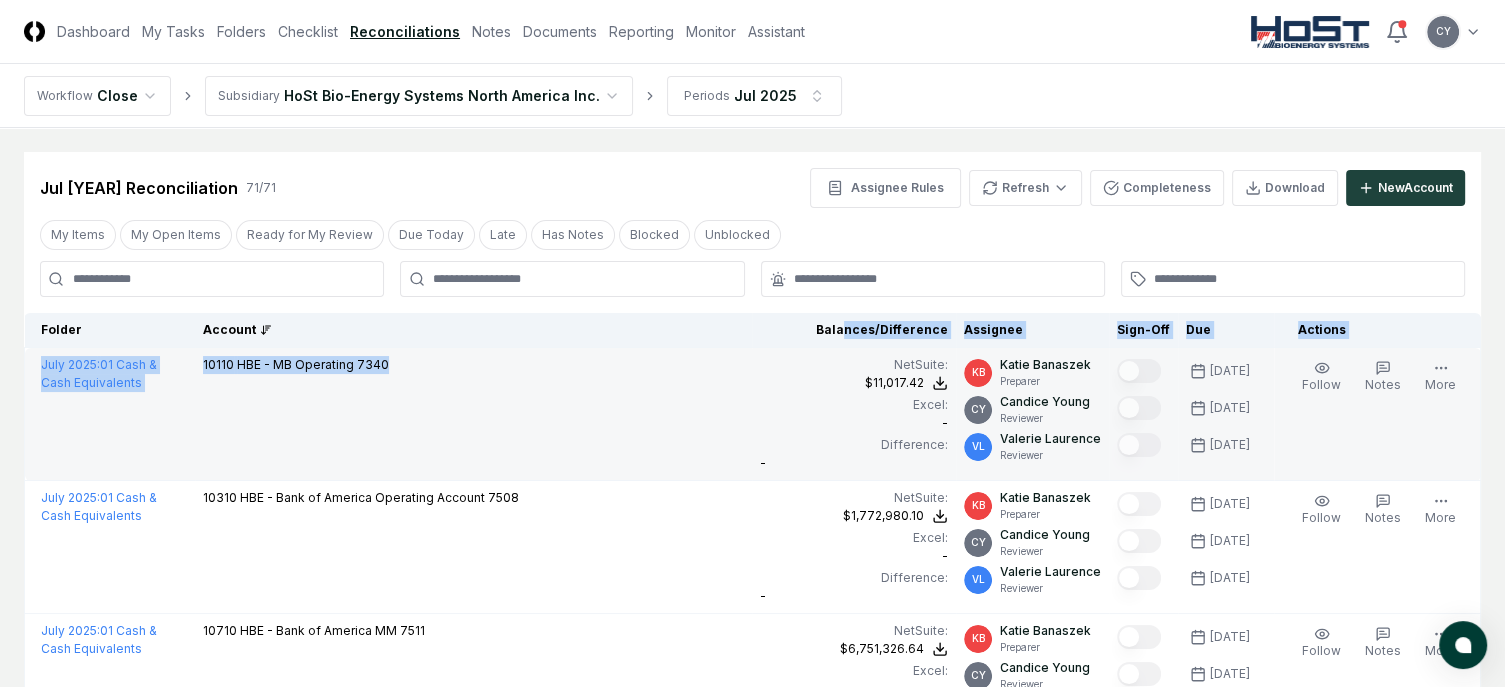 drag, startPoint x: 870, startPoint y: 326, endPoint x: 754, endPoint y: 351, distance: 118.66339 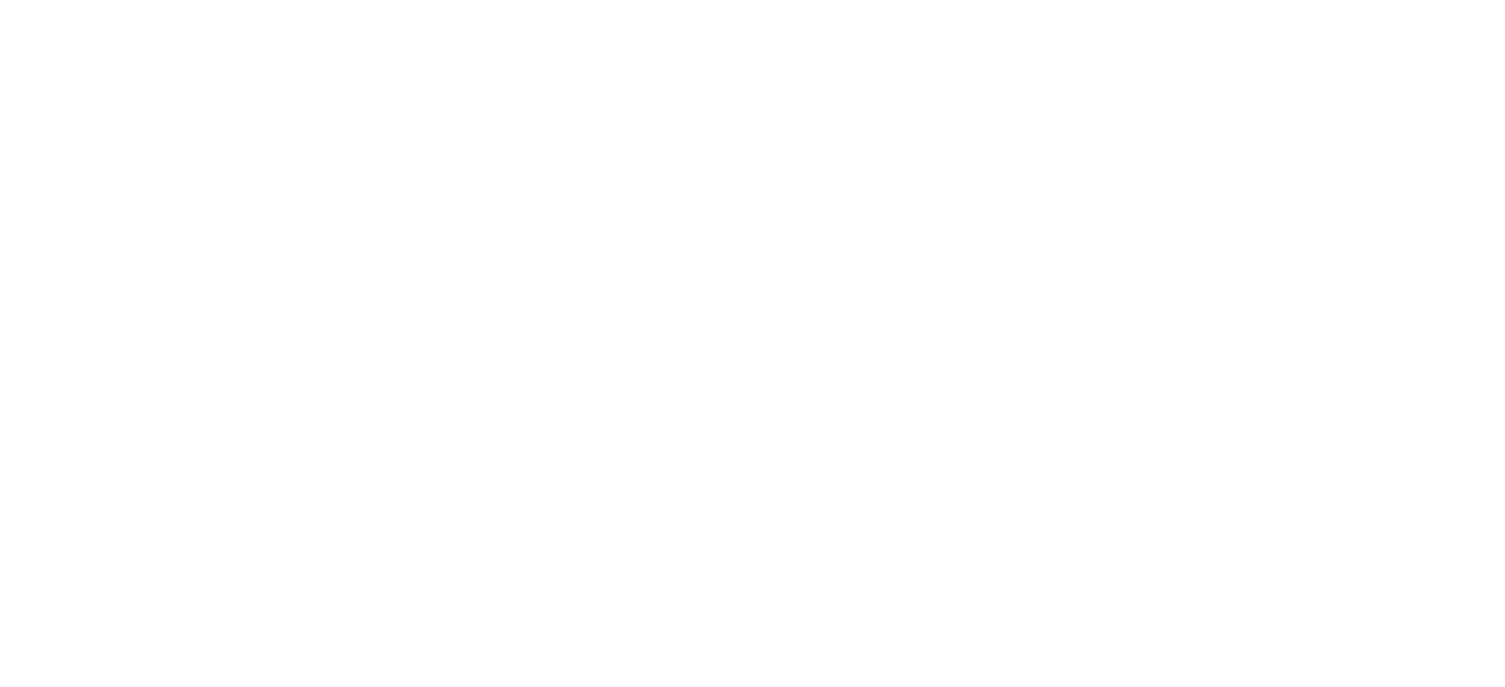 scroll, scrollTop: 0, scrollLeft: 0, axis: both 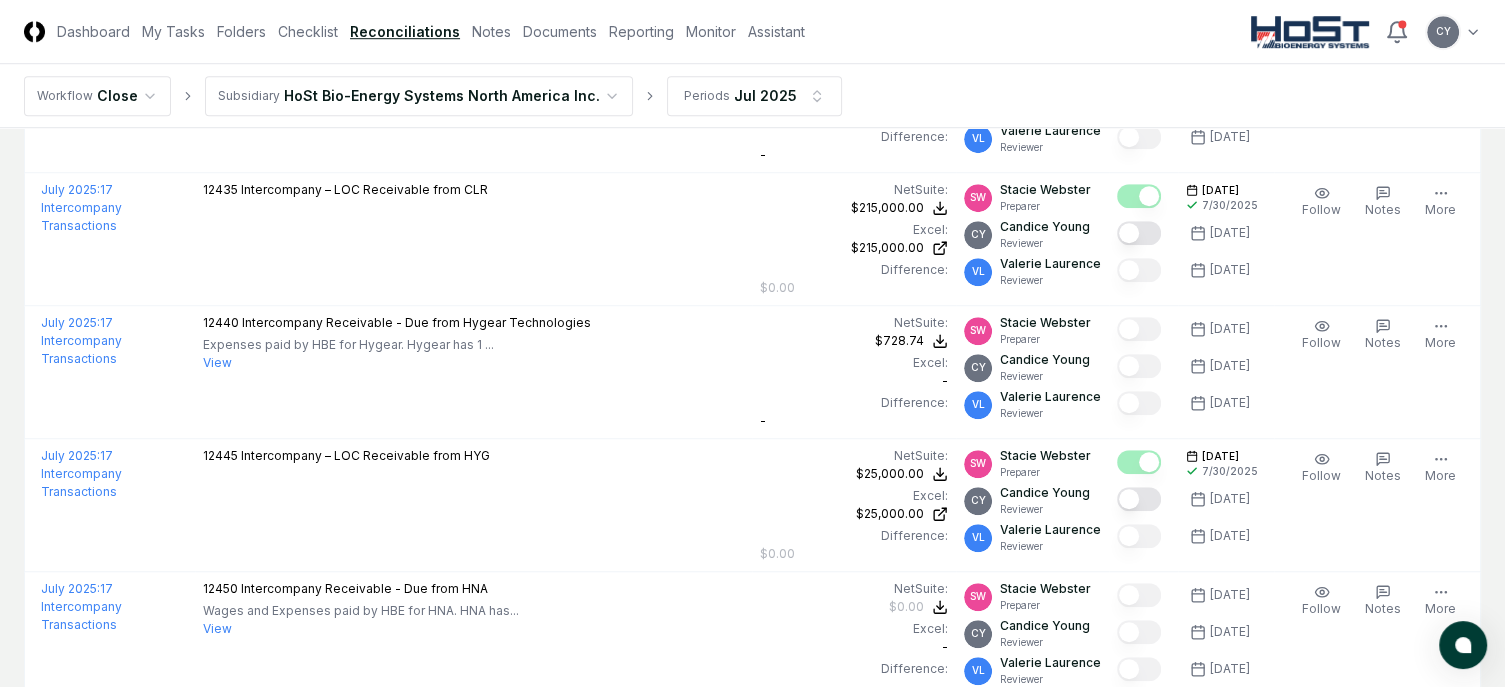 click on "Cancel Reassign Jul 2025 Reconciliation 71 / 71 Assignee Rules Refresh Completeness Download New  Account My Items My Open Items Ready for My Review Due Today Late Has Notes Blocked Unblocked Clear Filter Folder Account Balances/Difference Per  NetSuite Per Excel Difference Assignee Sign-Off   Due Actions July 2025 :  01 Cash & Cash Equivalents 10110   HBE - MB Operating 7340 NetSuite : $11,017.42 Excel: - Difference: - $11,017.42 Missing KB Katie Banaszek Preparer CY Candice Young Reviewer VL Valerie Laurence Reviewer 8/11/2025 8/13/2025 8/13/2025 Follow Notes Edit Task More July 2025 :  01 Cash & Cash Equivalents 10310   HBE - Bank of America Operating Account 7508 NetSuite : $1,772,980.10 Excel: - Difference: - $1,772,980.10 Missing KB Katie Banaszek Preparer CY Candice Young Reviewer VL Valerie Laurence Reviewer 8/11/2025 8/13/2025 8/13/2025 Follow Notes Edit Task More July 2025 :  01 Cash & Cash Equivalents 10710   HBE - Bank of America MM 7511 NetSuite : $6,751,326.64 Excel: - Difference: - Missing" at bounding box center [752, 2289] 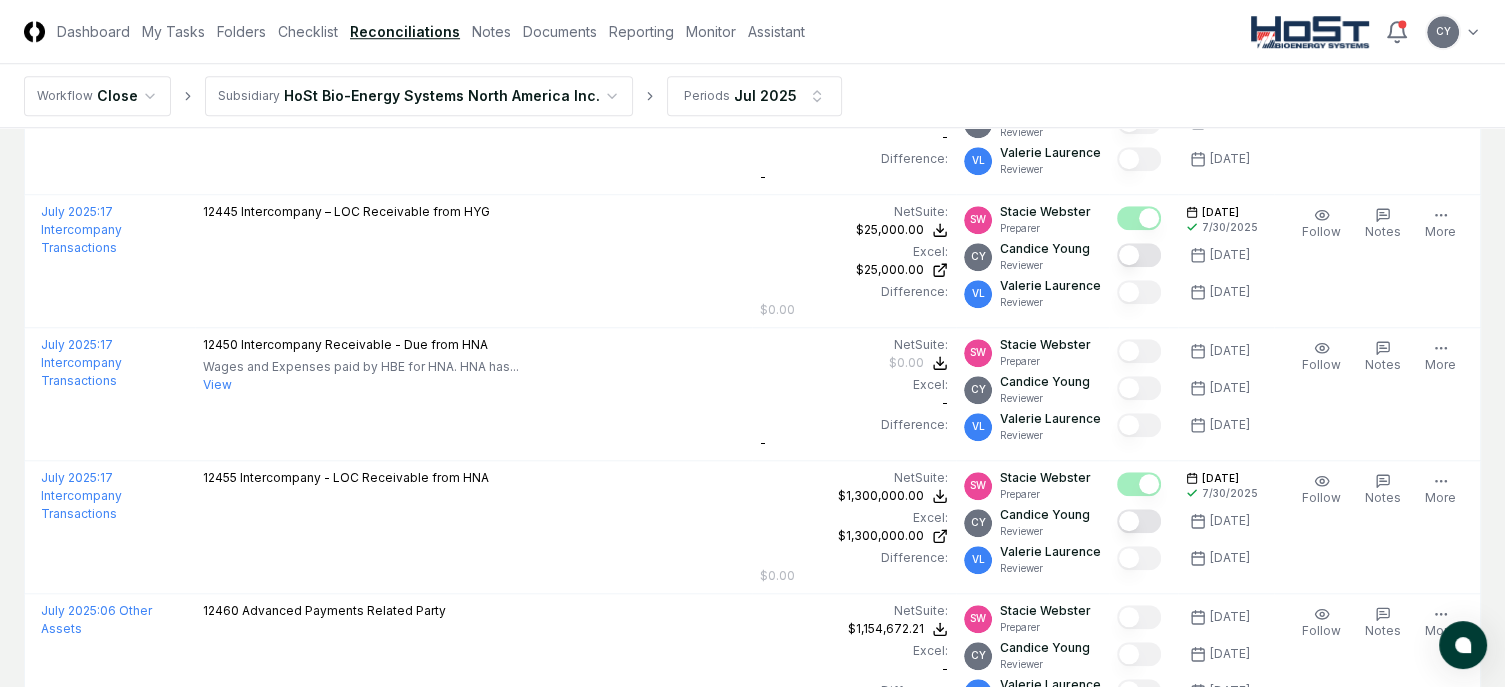 scroll, scrollTop: 1376, scrollLeft: 0, axis: vertical 